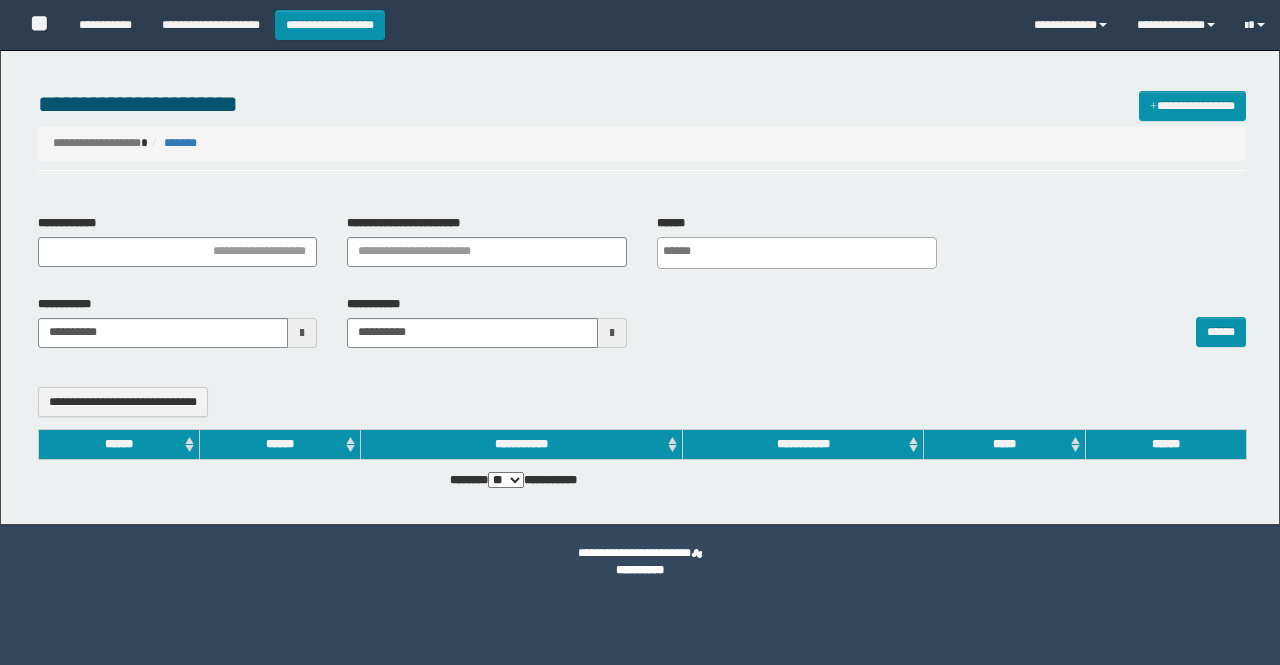 select 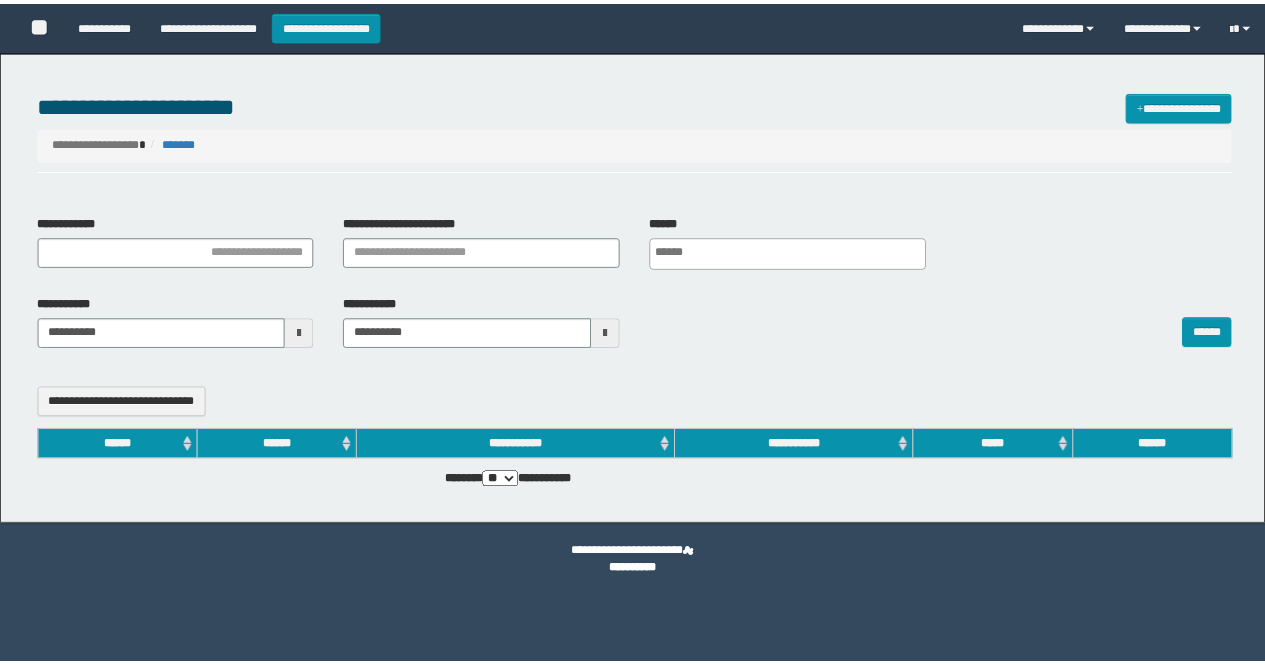 scroll, scrollTop: 0, scrollLeft: 0, axis: both 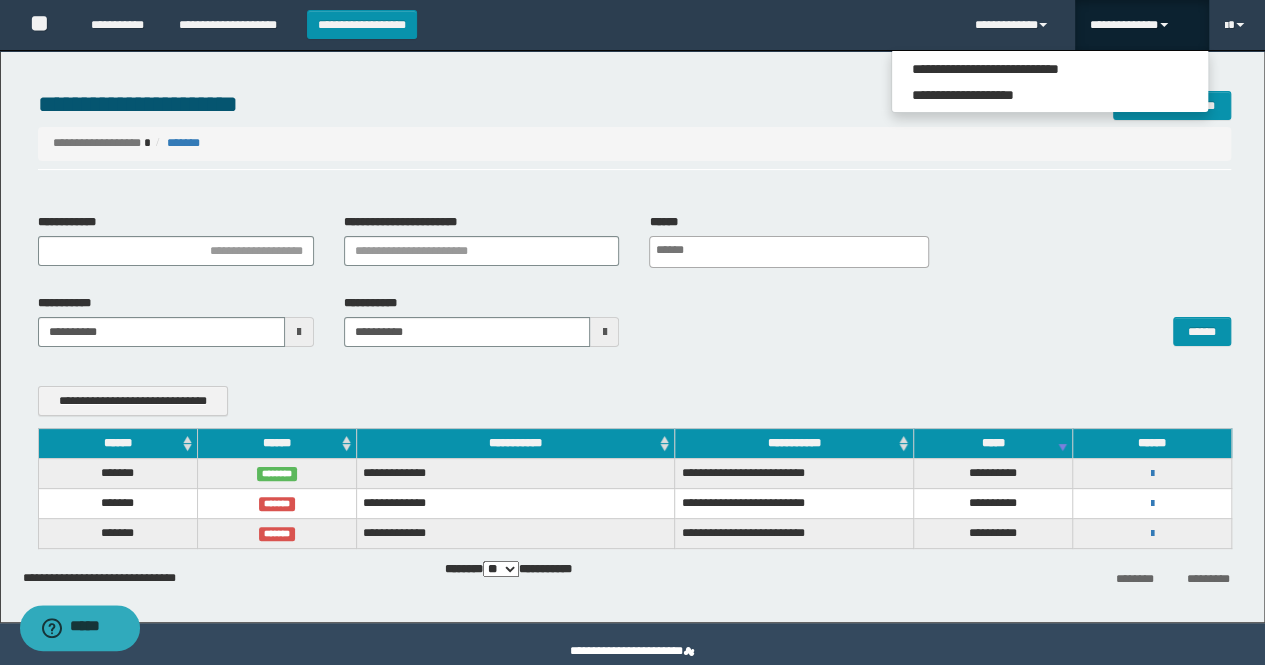click on "**********" at bounding box center [635, 143] 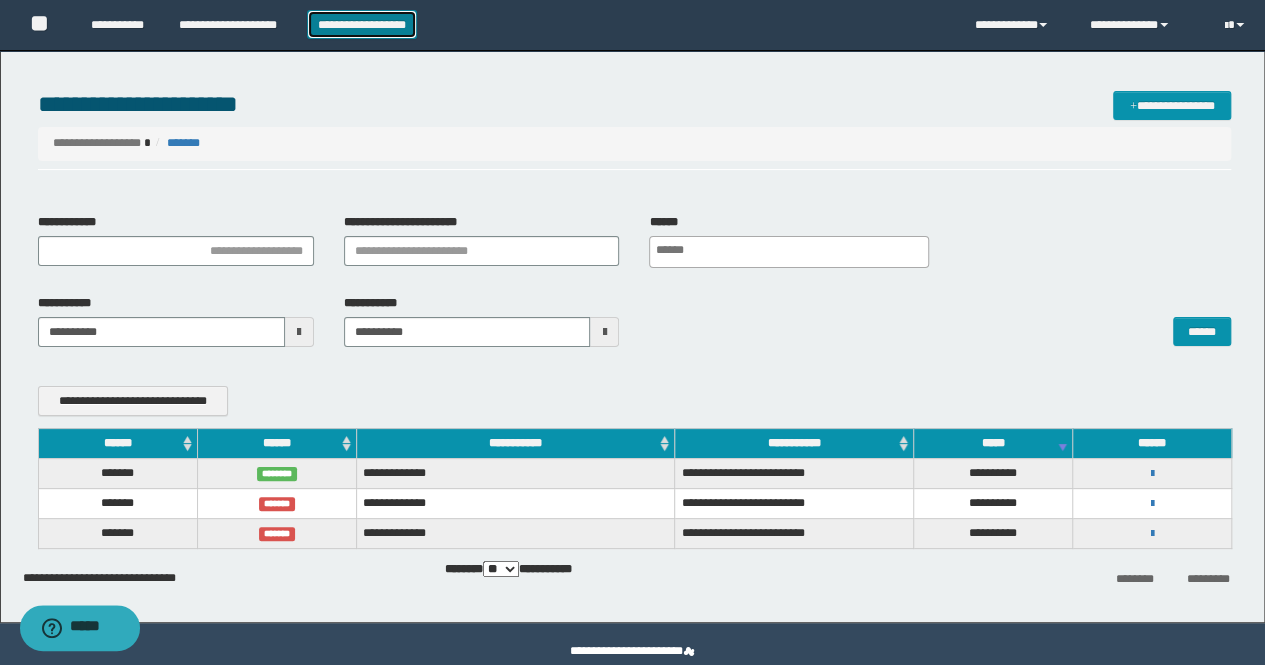 click on "**********" at bounding box center [362, 24] 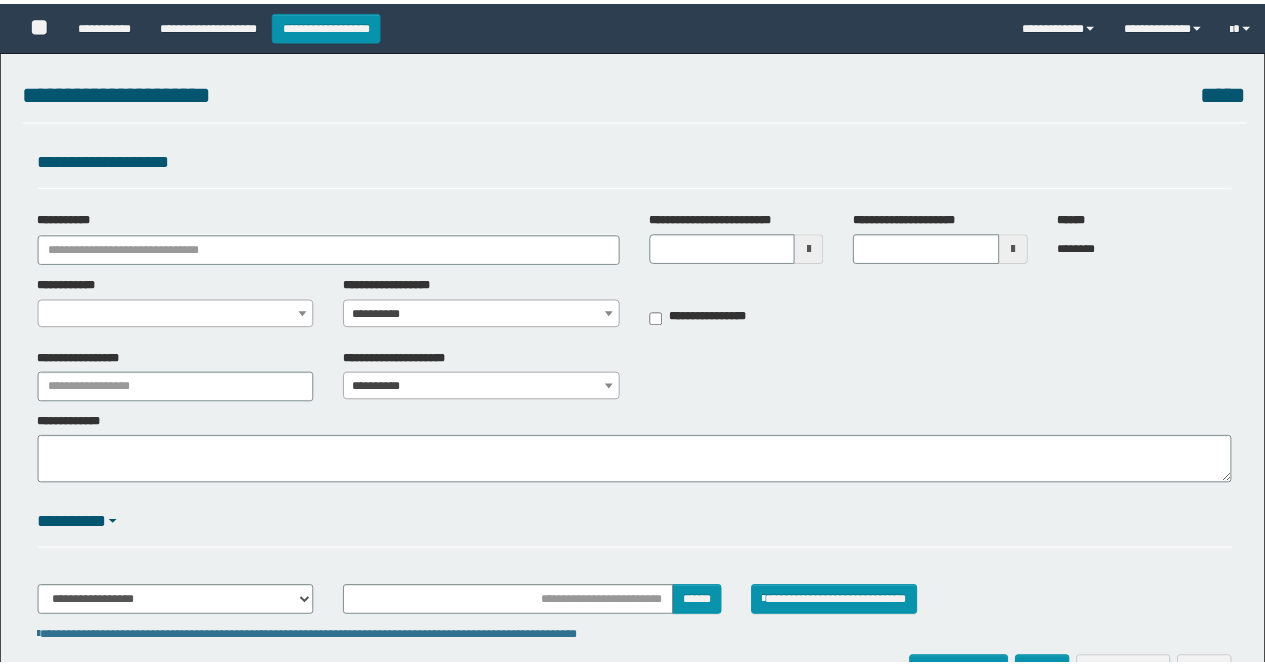 scroll, scrollTop: 0, scrollLeft: 0, axis: both 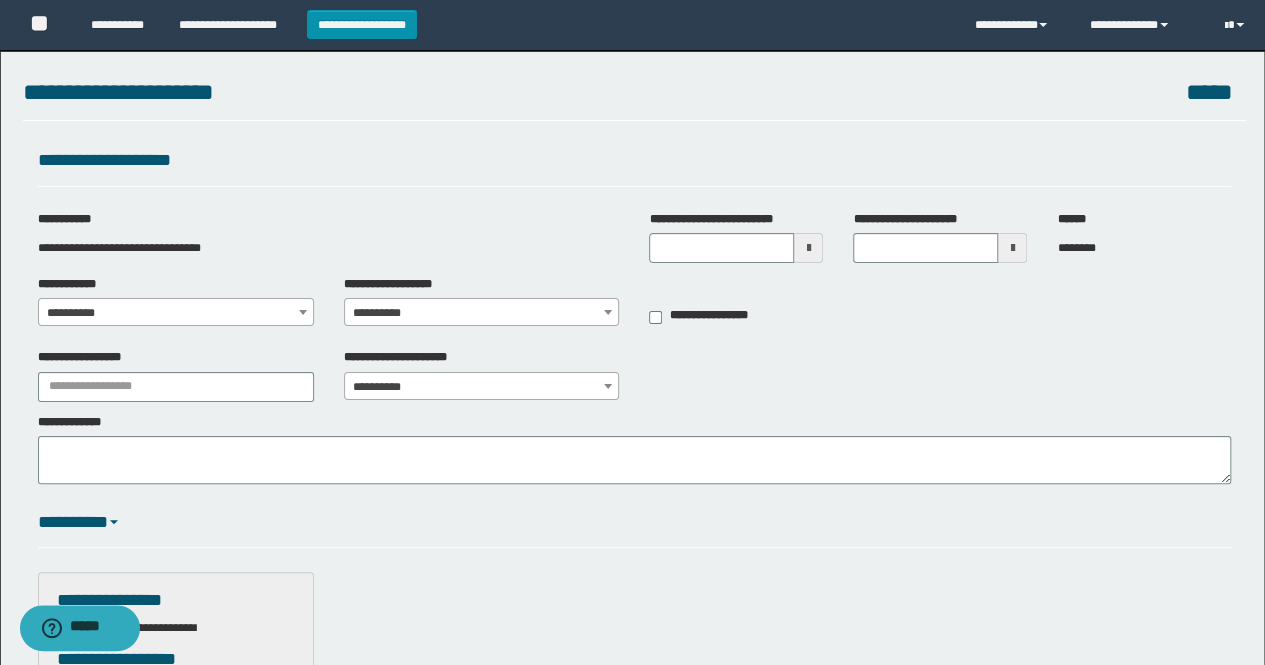 click on "**********" at bounding box center [176, 313] 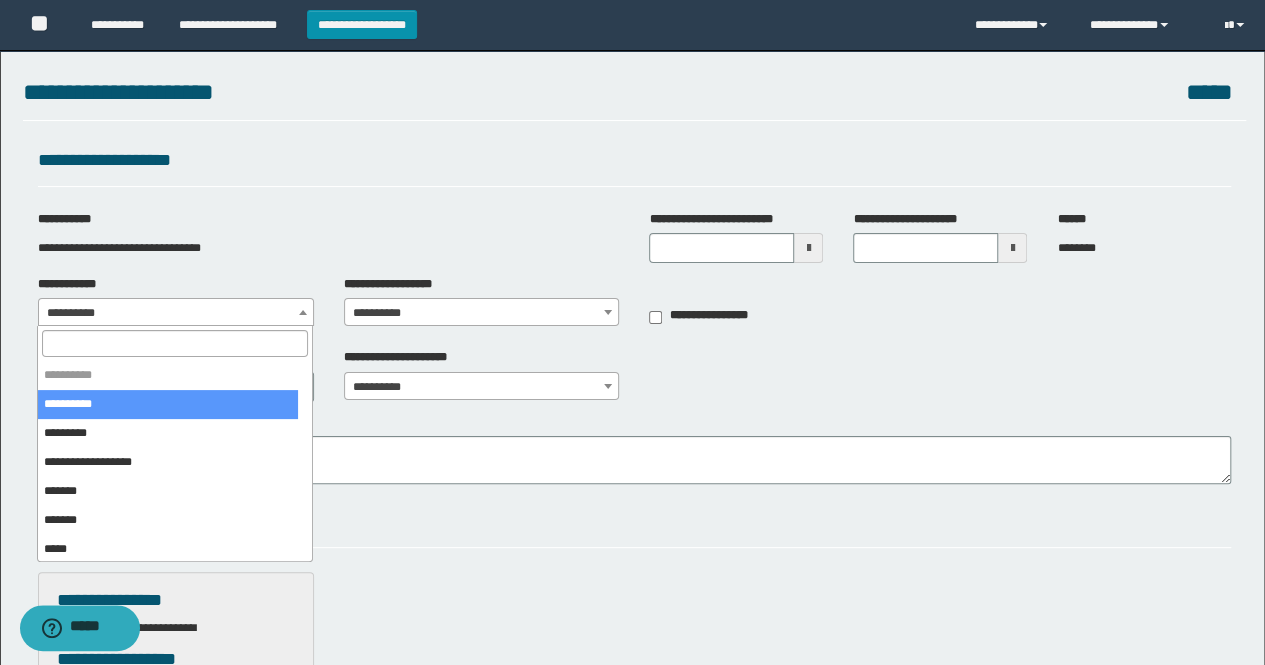 click at bounding box center [175, 343] 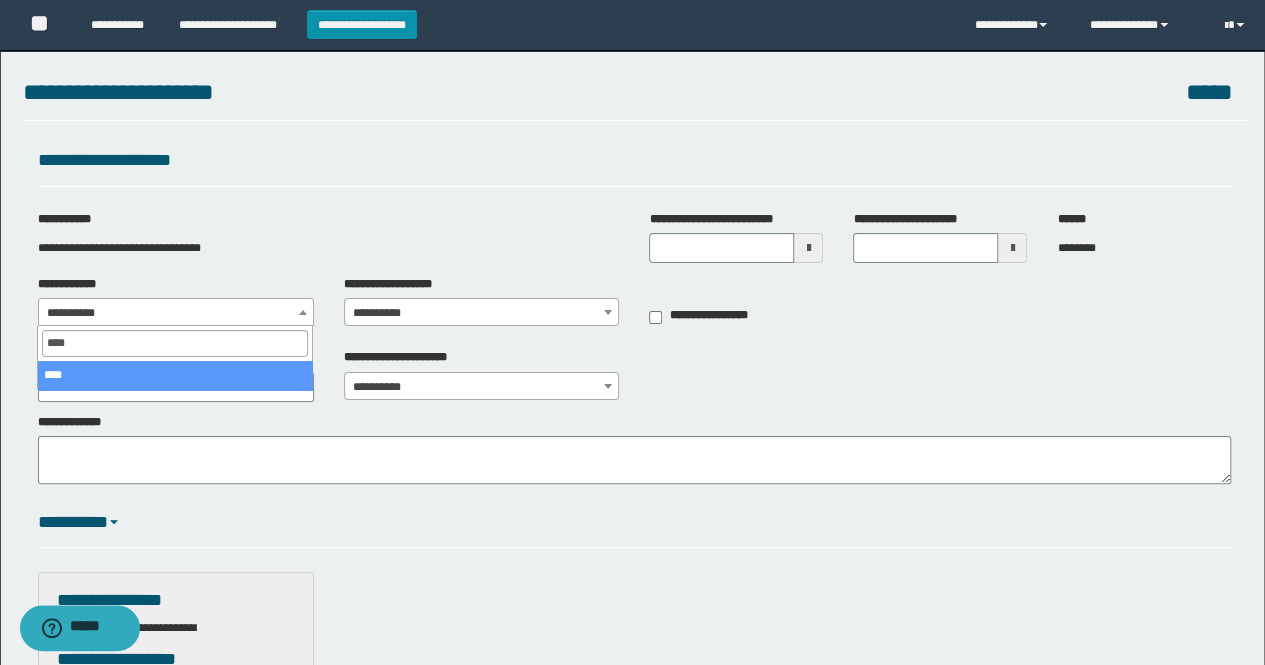 type on "****" 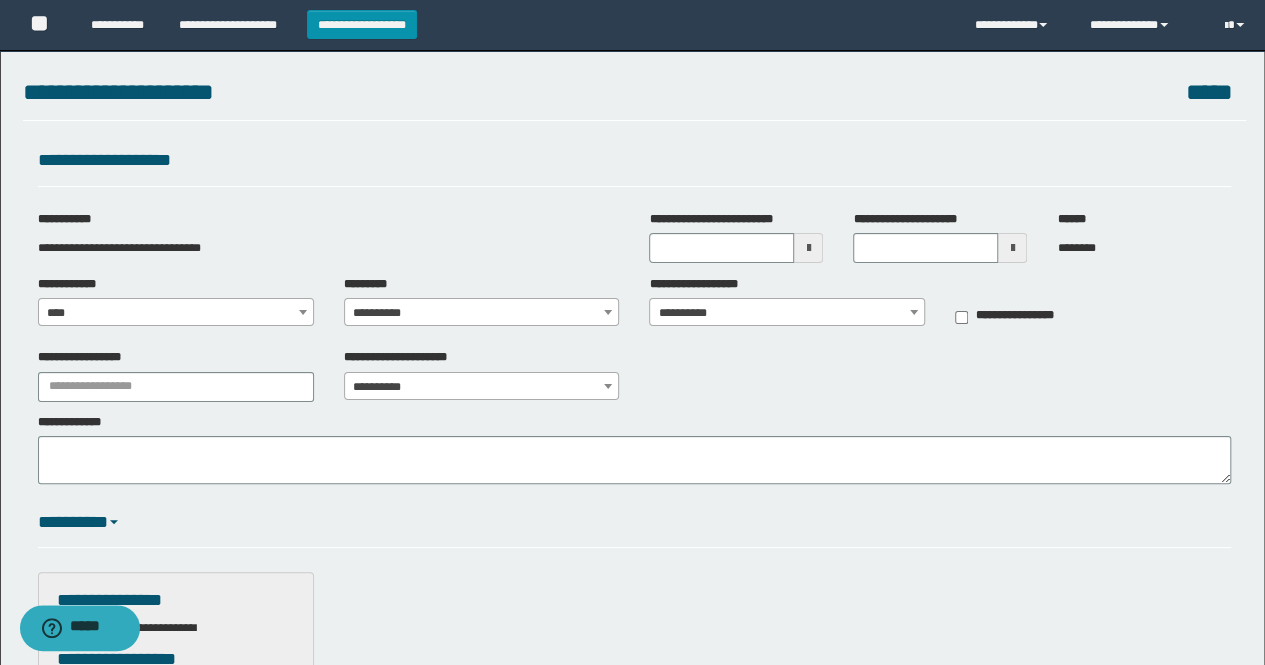 click on "**********" at bounding box center (482, 313) 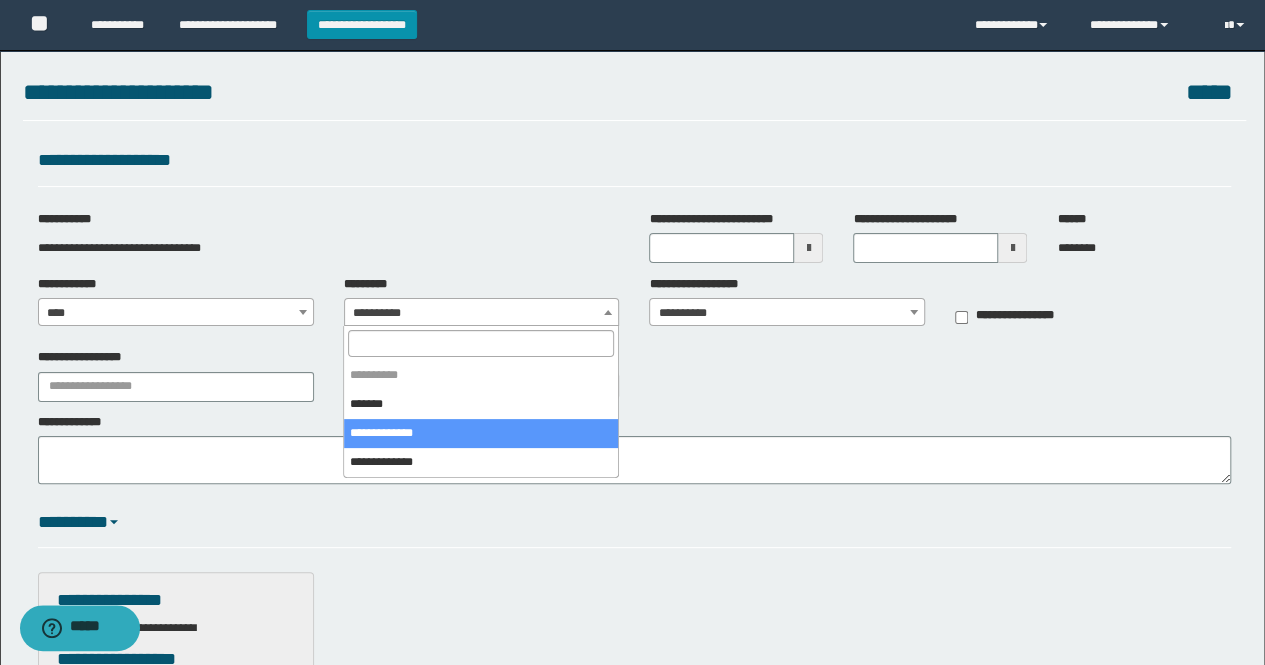 select on "****" 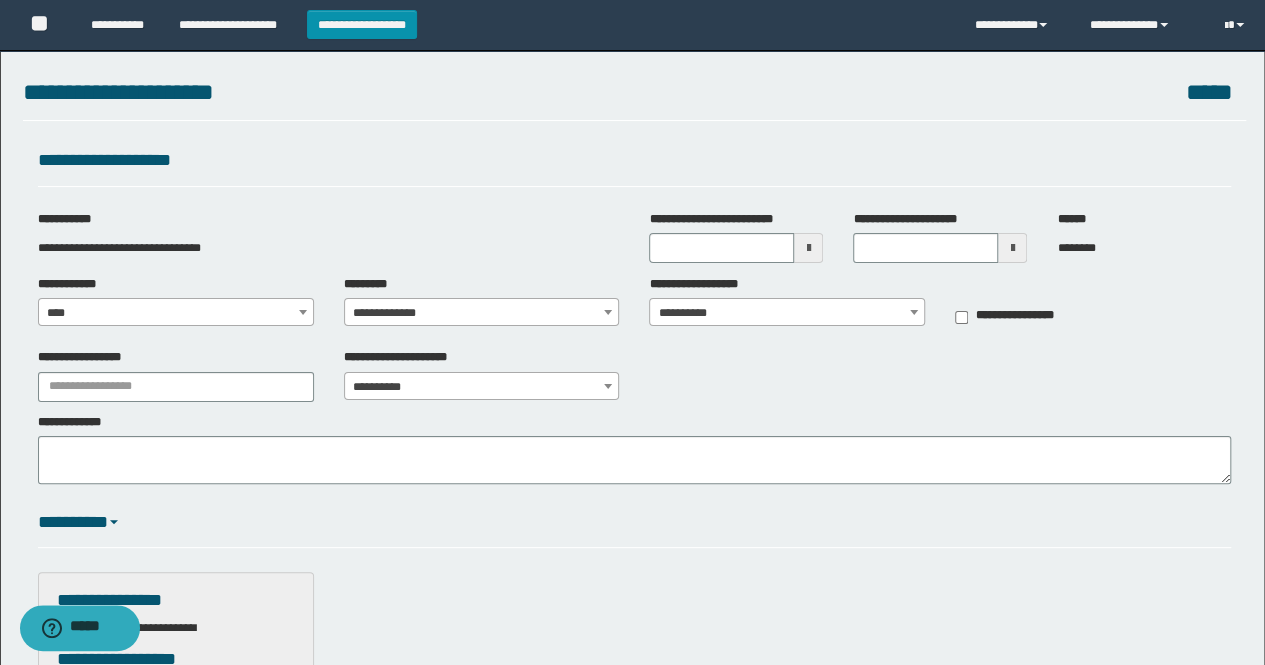 click on "**********" at bounding box center (787, 313) 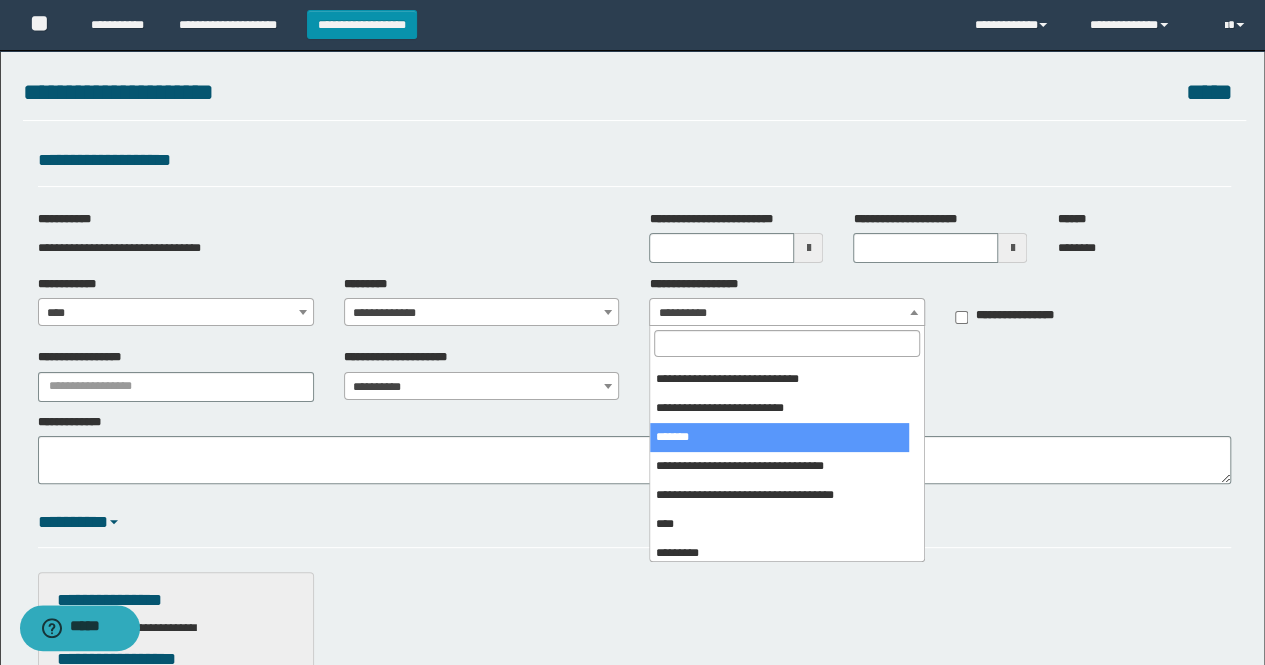 scroll, scrollTop: 400, scrollLeft: 0, axis: vertical 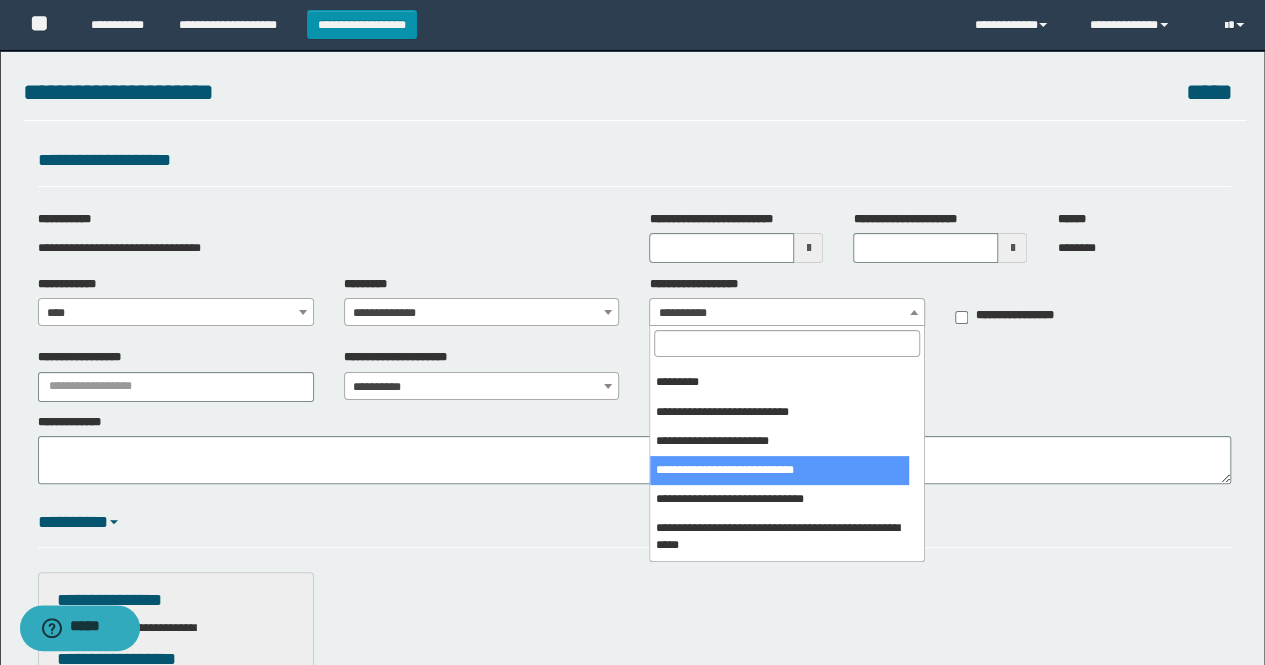 select on "***" 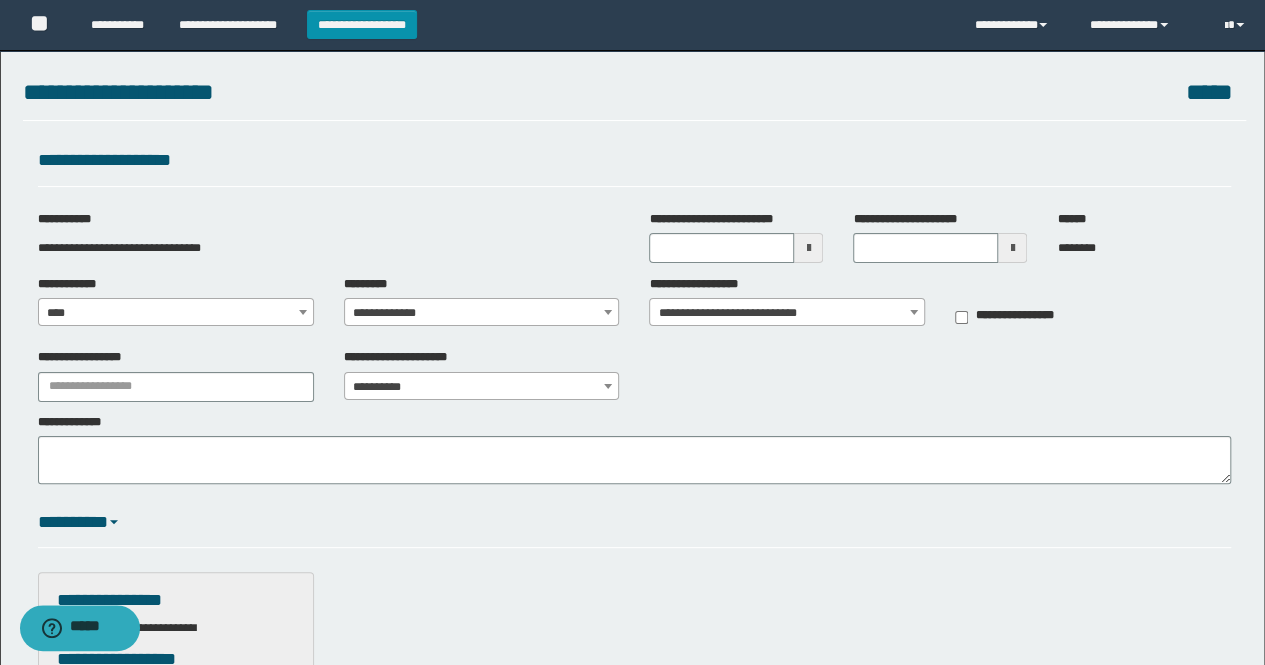 click at bounding box center (808, 248) 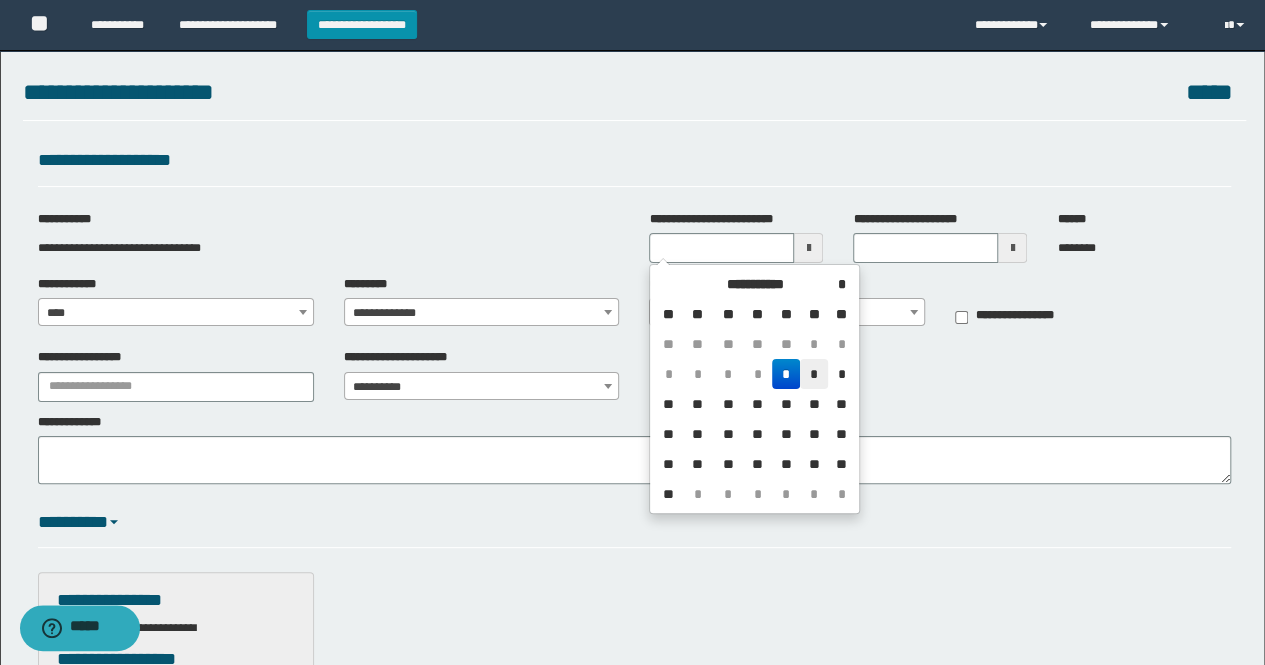 click on "*" at bounding box center [814, 374] 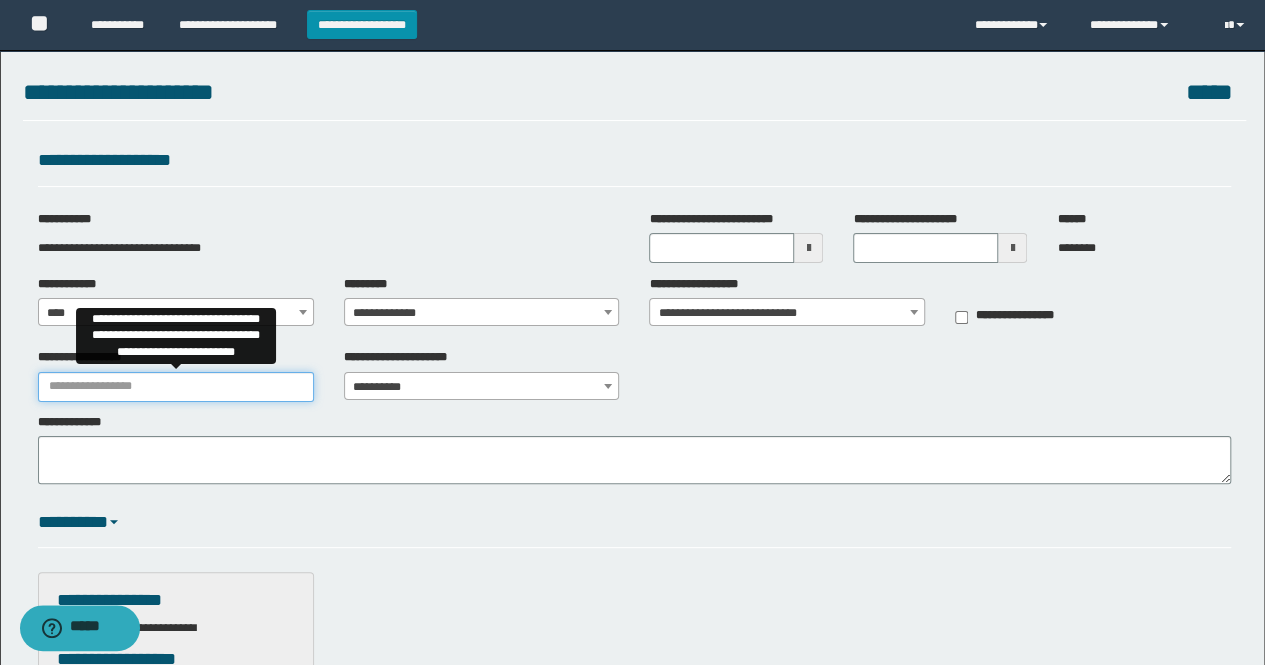 click on "**********" at bounding box center (176, 387) 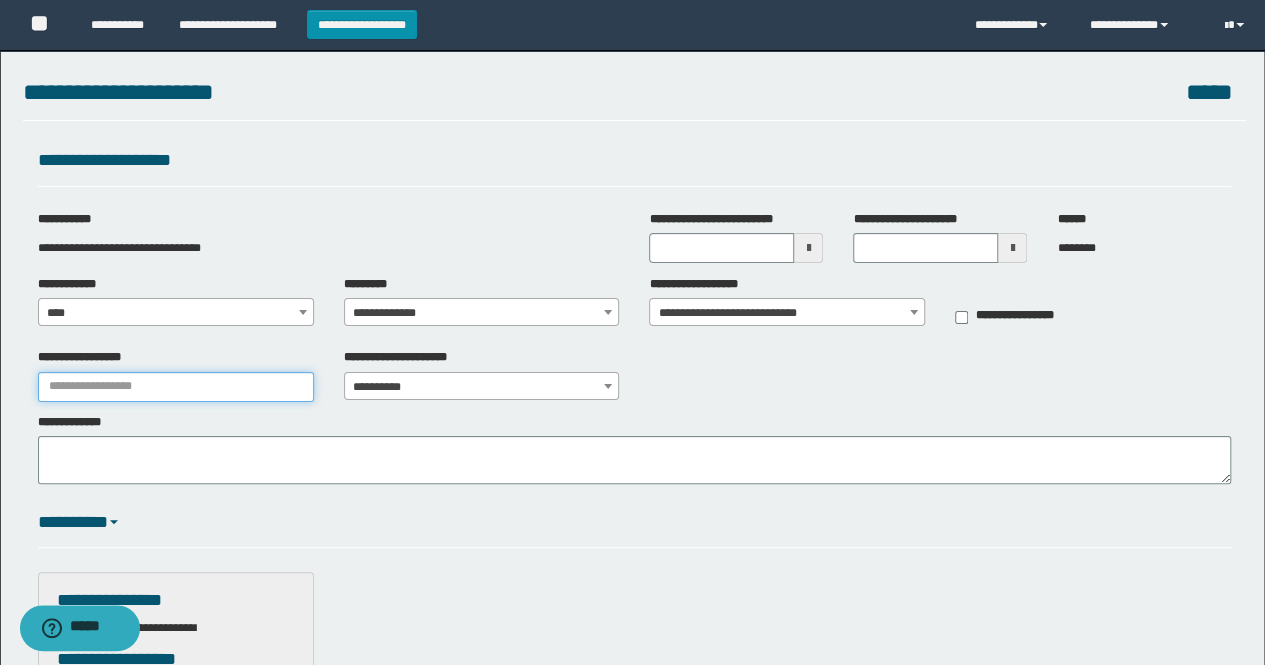 type on "**********" 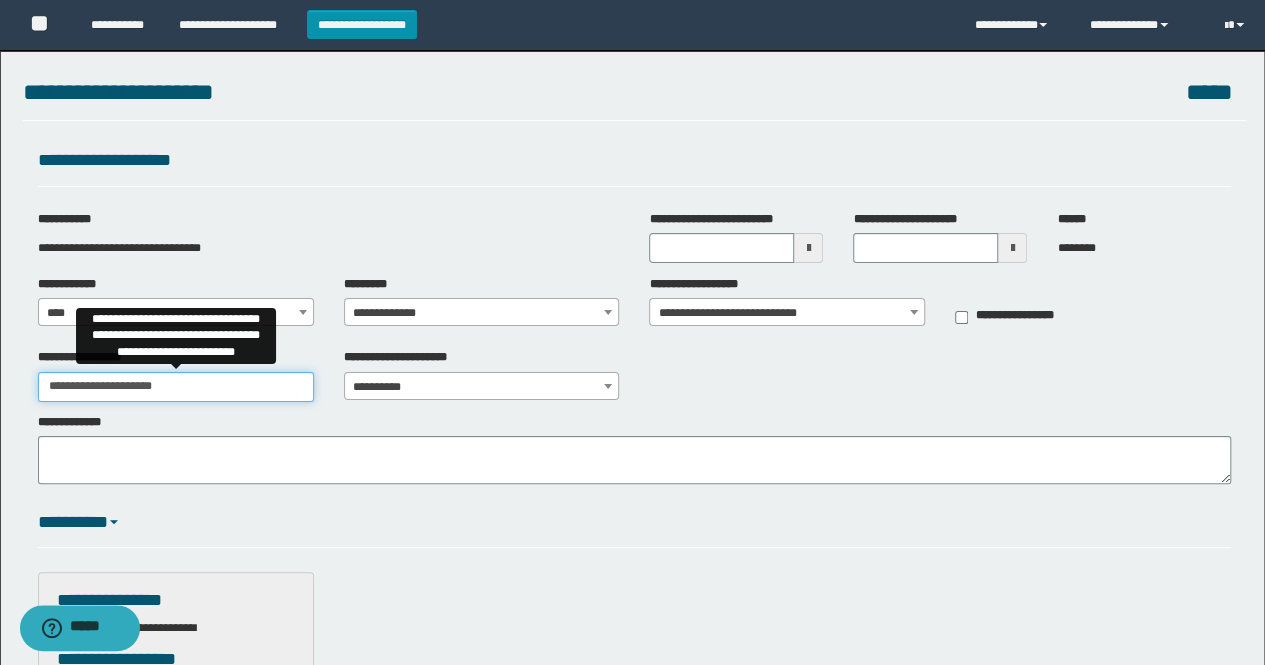 click on "**********" at bounding box center (176, 387) 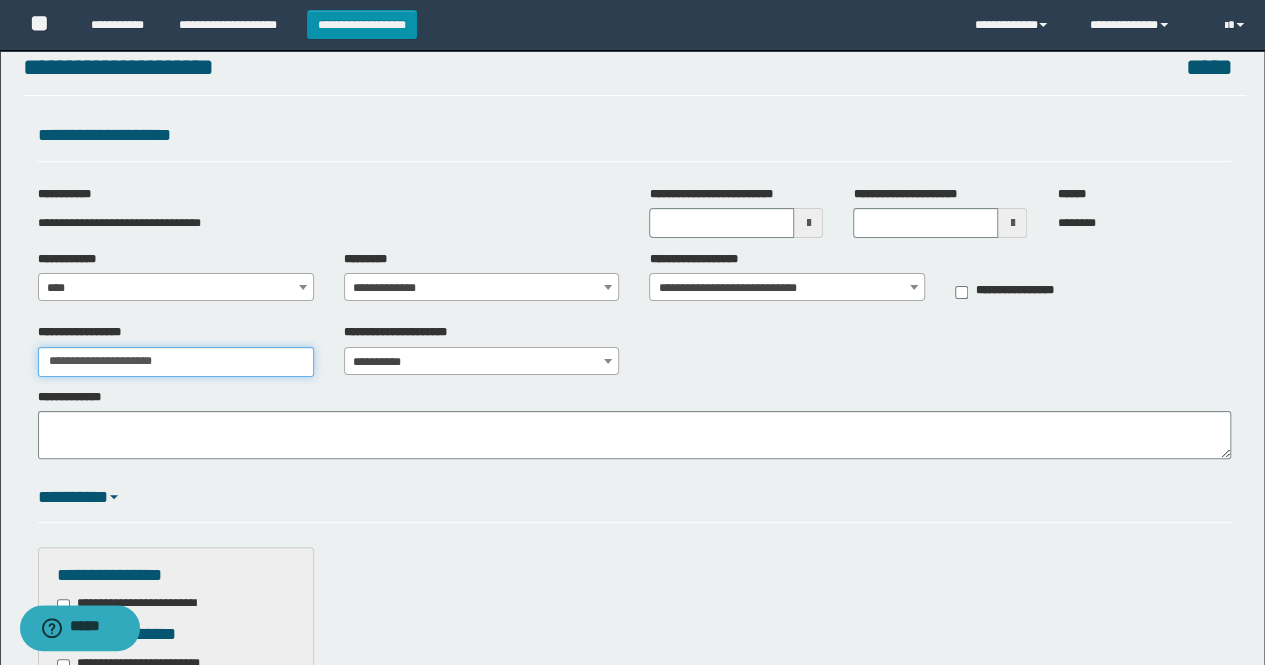 scroll, scrollTop: 100, scrollLeft: 0, axis: vertical 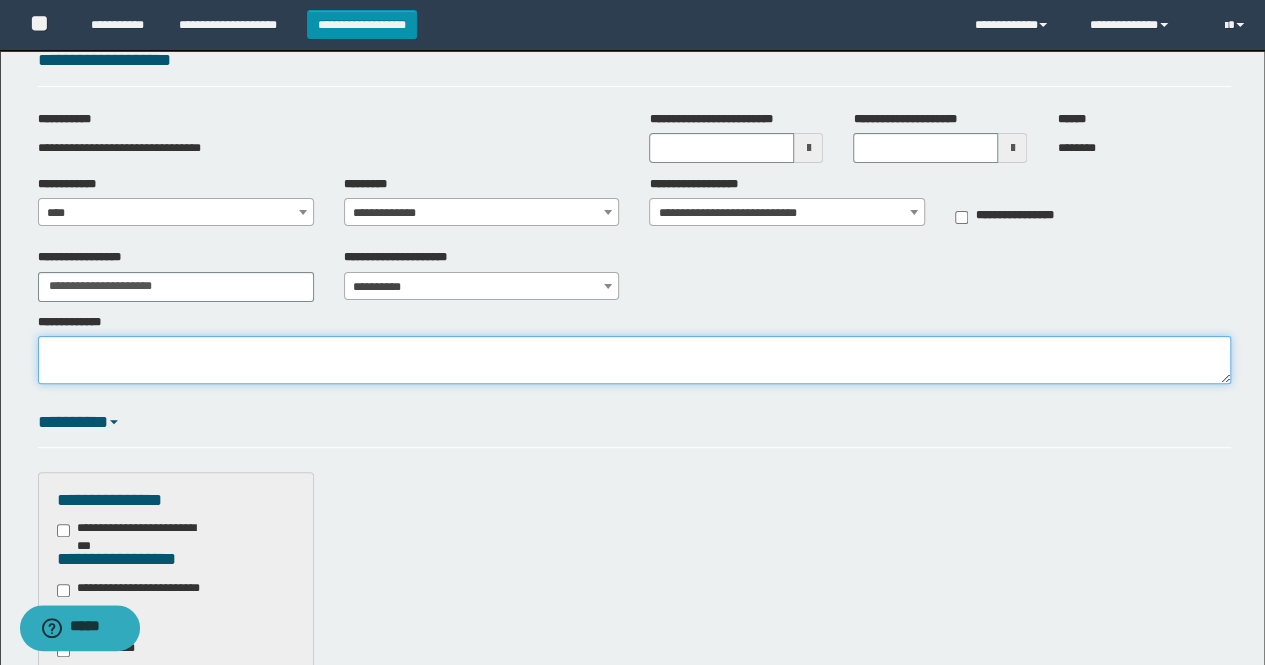 click on "**********" at bounding box center [635, 360] 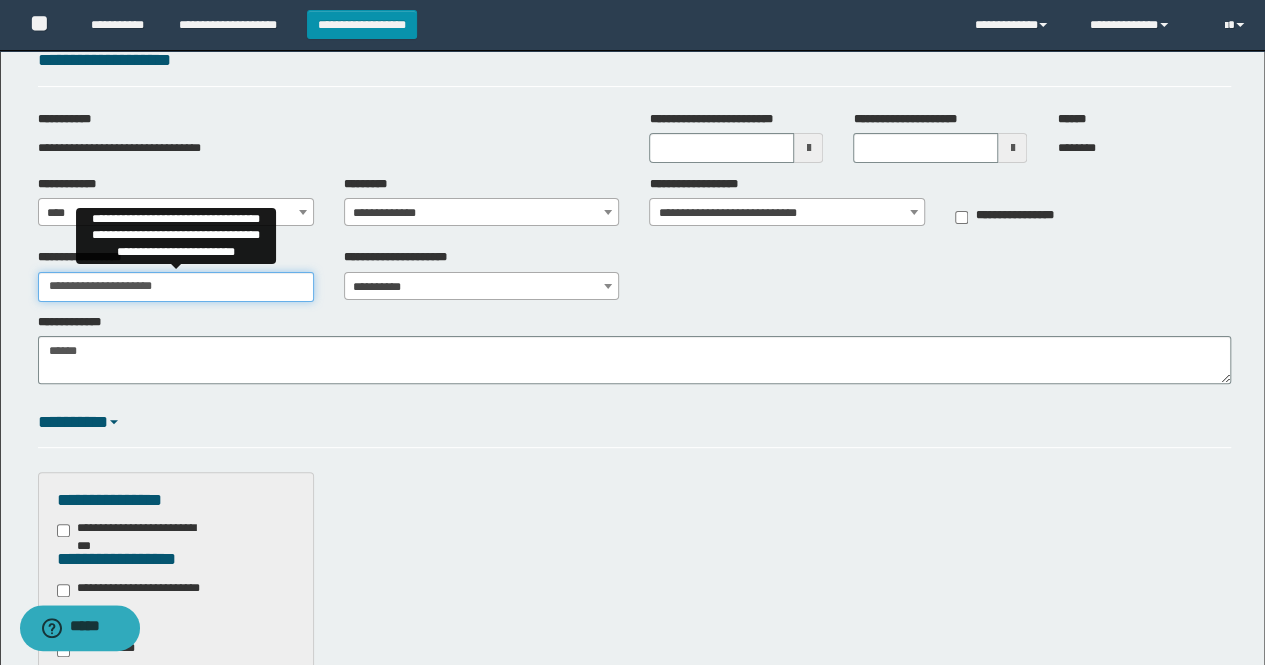 click on "**********" at bounding box center [176, 287] 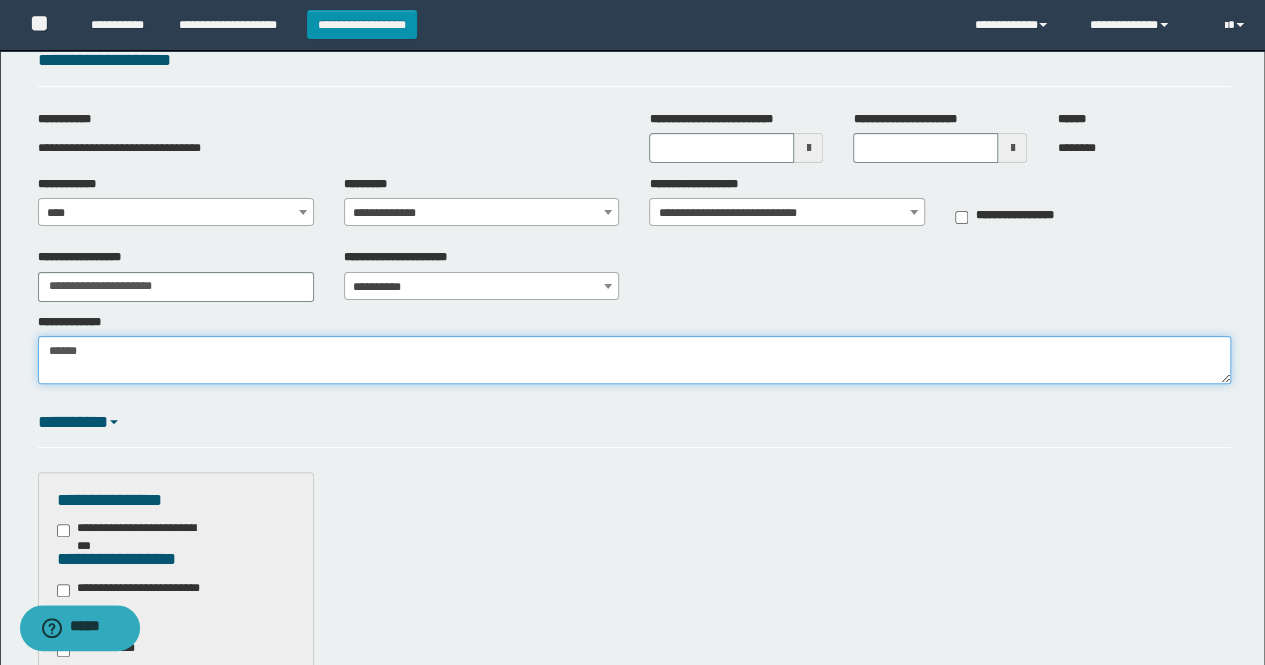 click on "******" at bounding box center (635, 360) 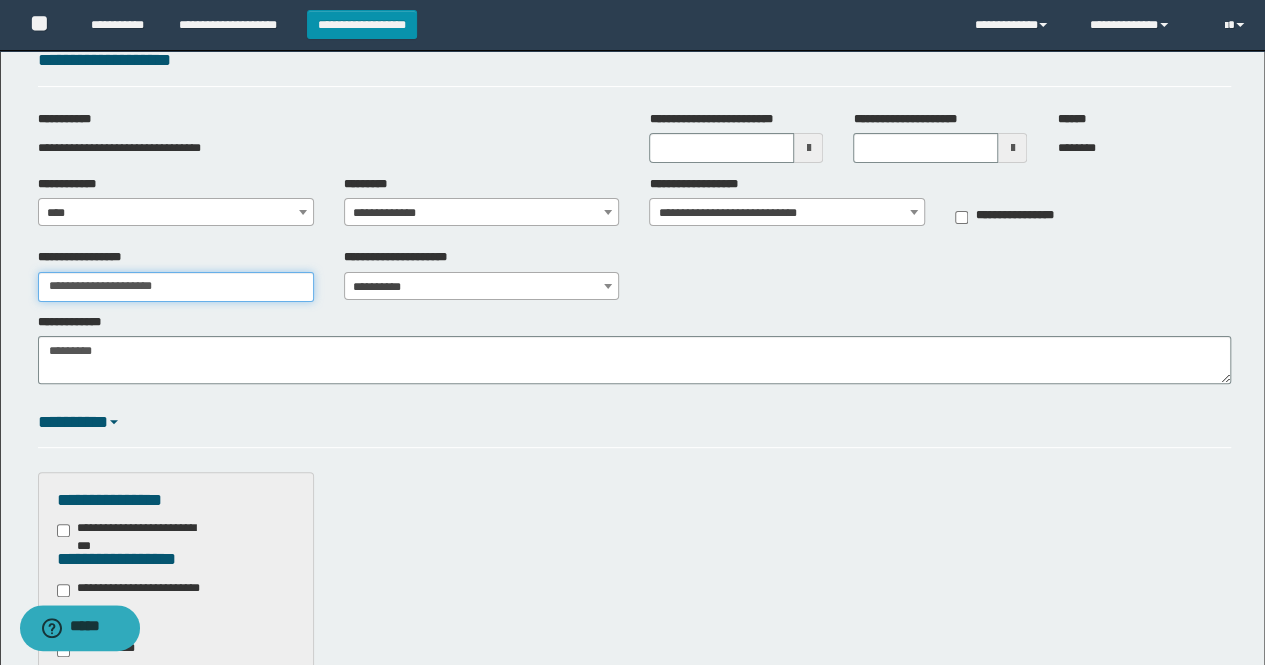 drag, startPoint x: 188, startPoint y: 287, endPoint x: 0, endPoint y: 263, distance: 189.52573 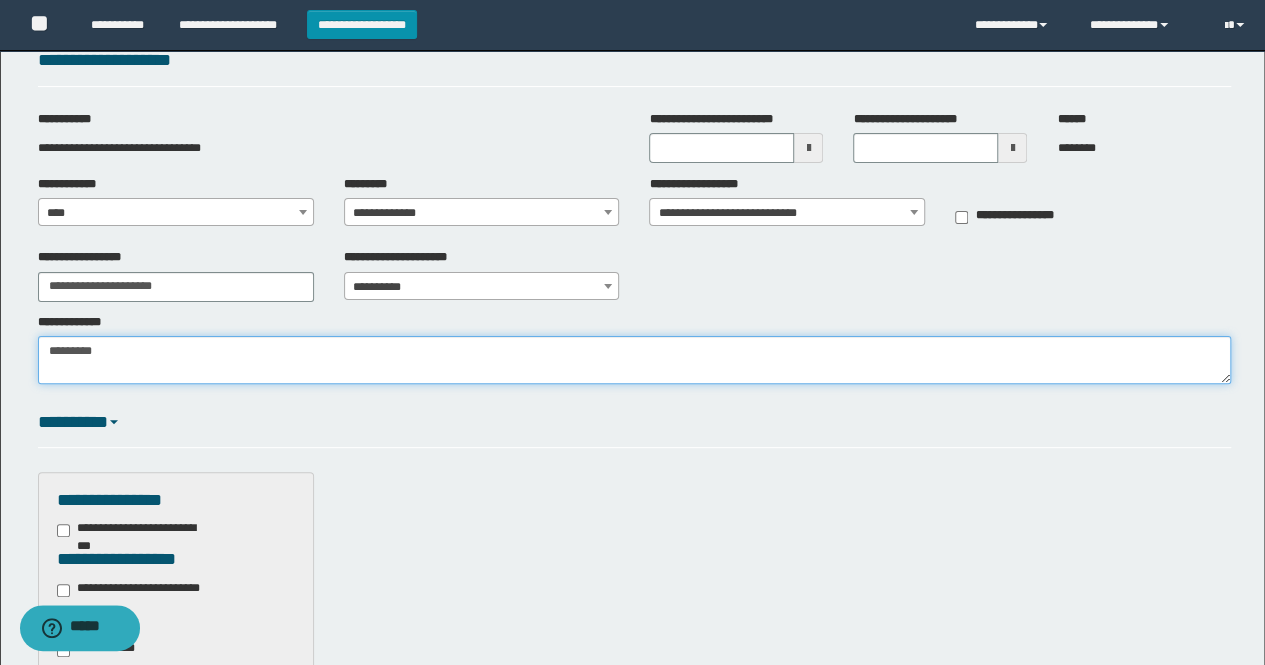 click on "*********" at bounding box center [635, 360] 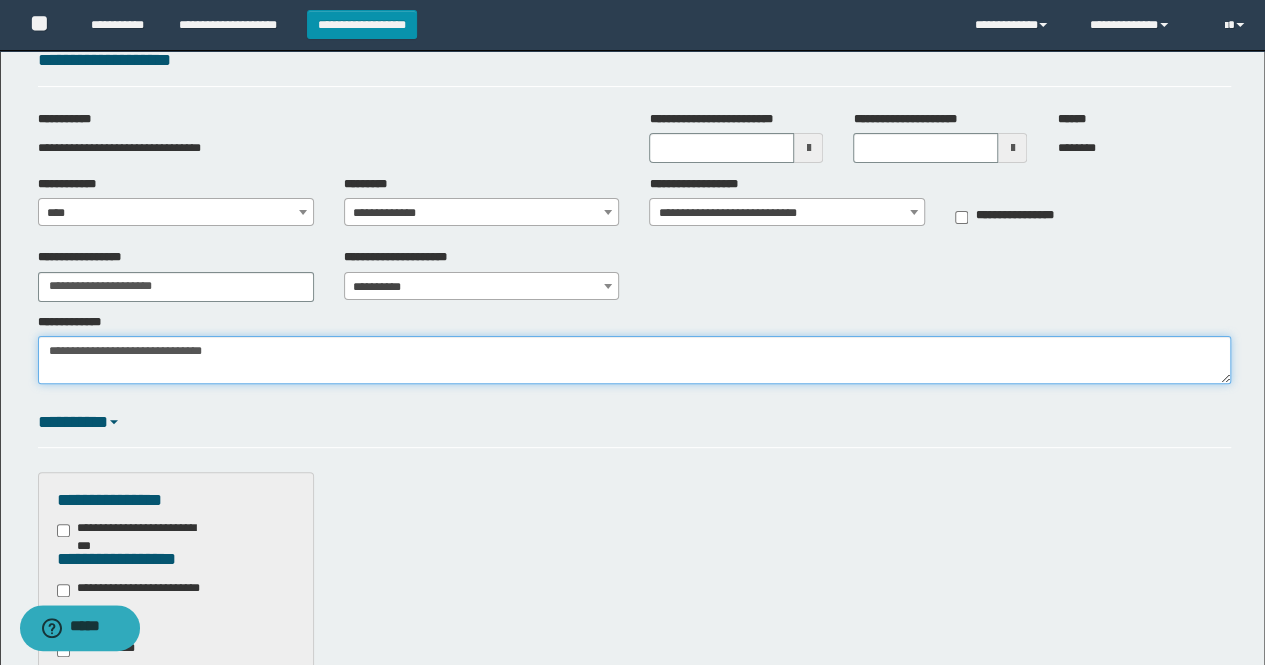 type on "**********" 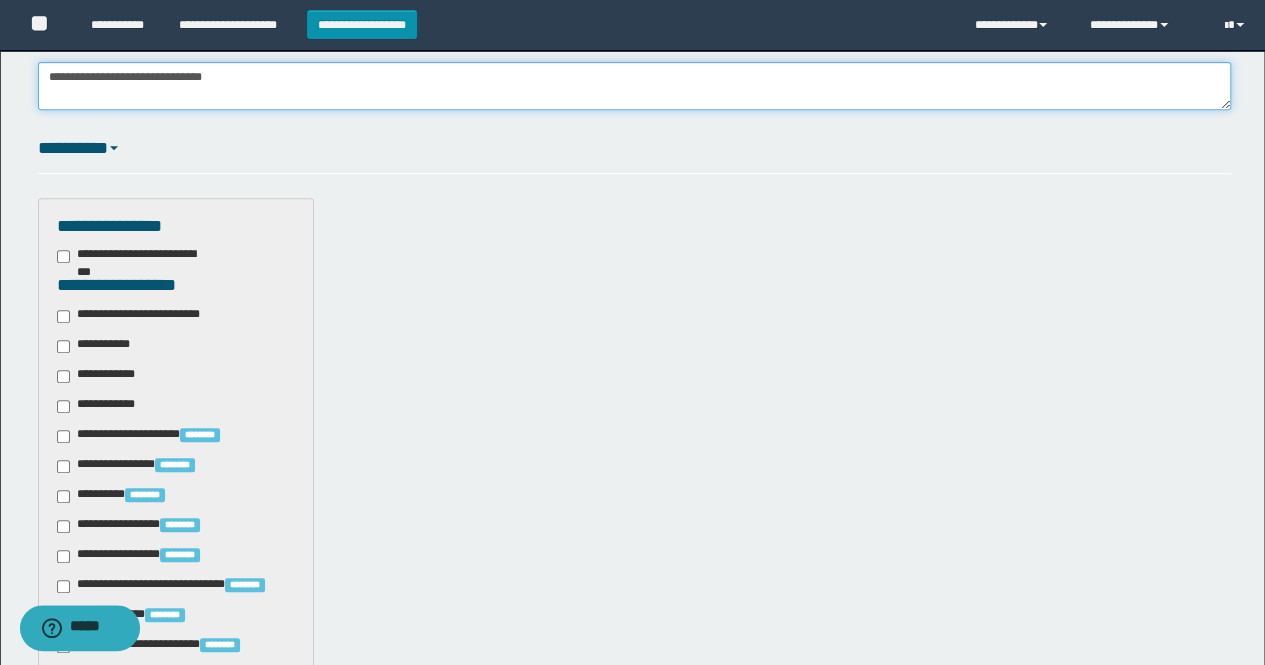 scroll, scrollTop: 500, scrollLeft: 0, axis: vertical 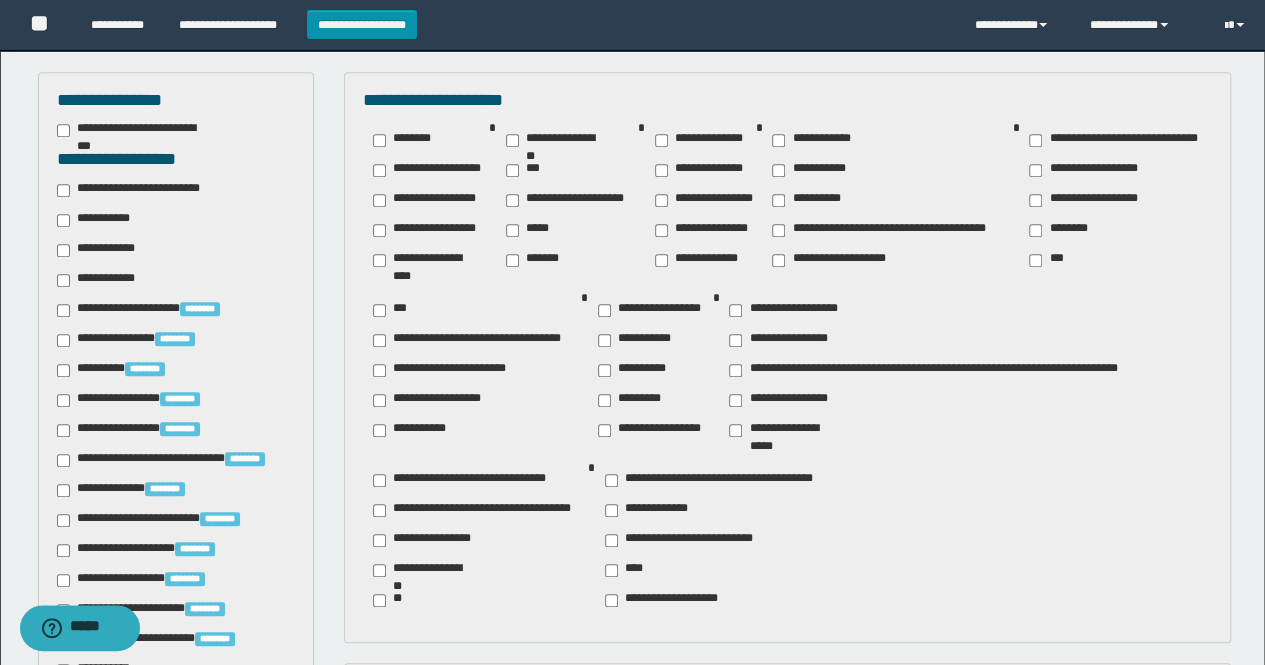 click on "**********" at bounding box center (102, 280) 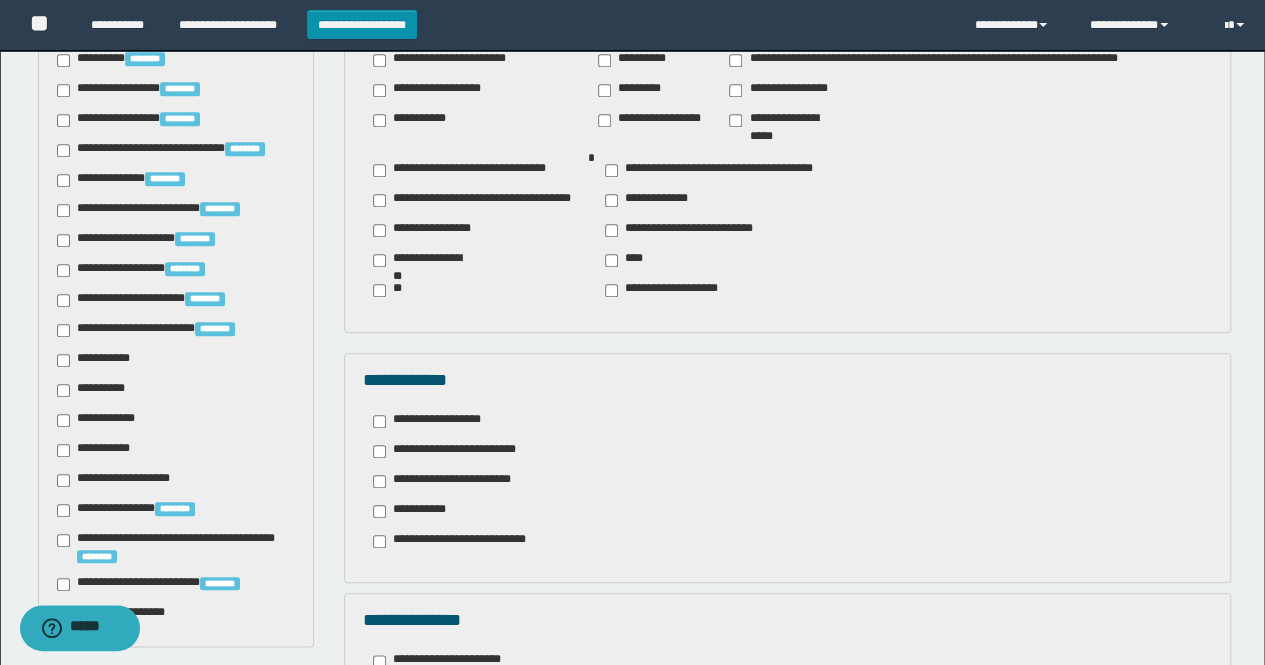 scroll, scrollTop: 1000, scrollLeft: 0, axis: vertical 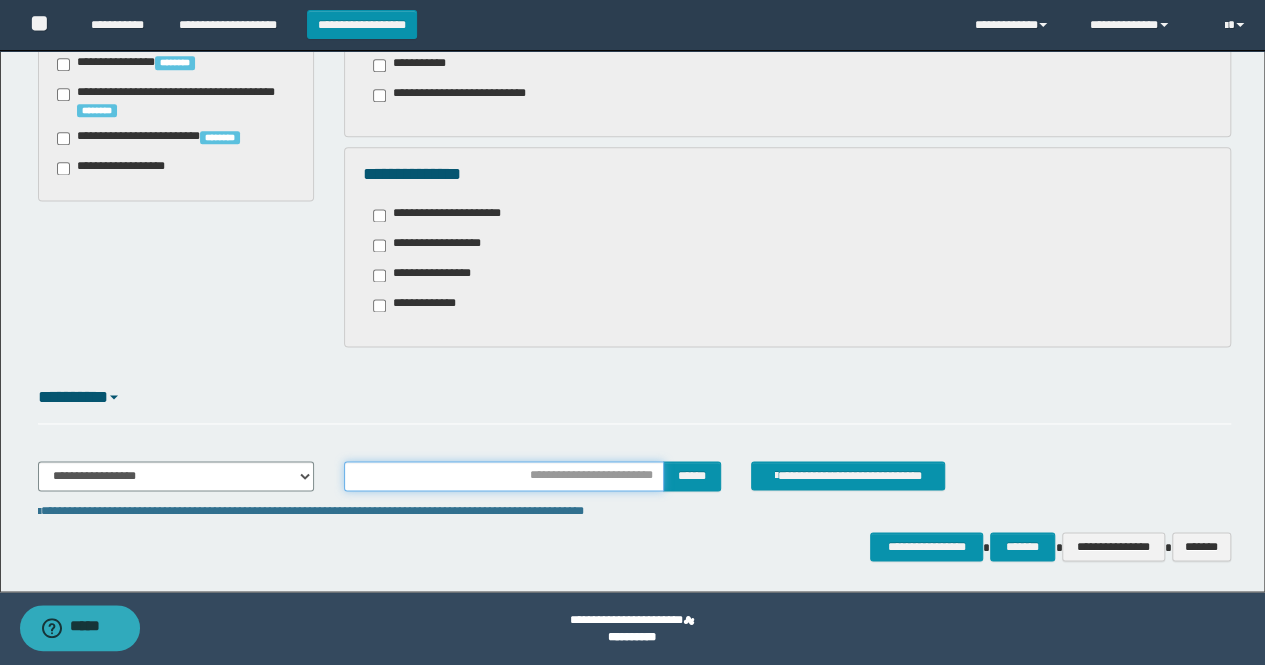 click at bounding box center [504, 476] 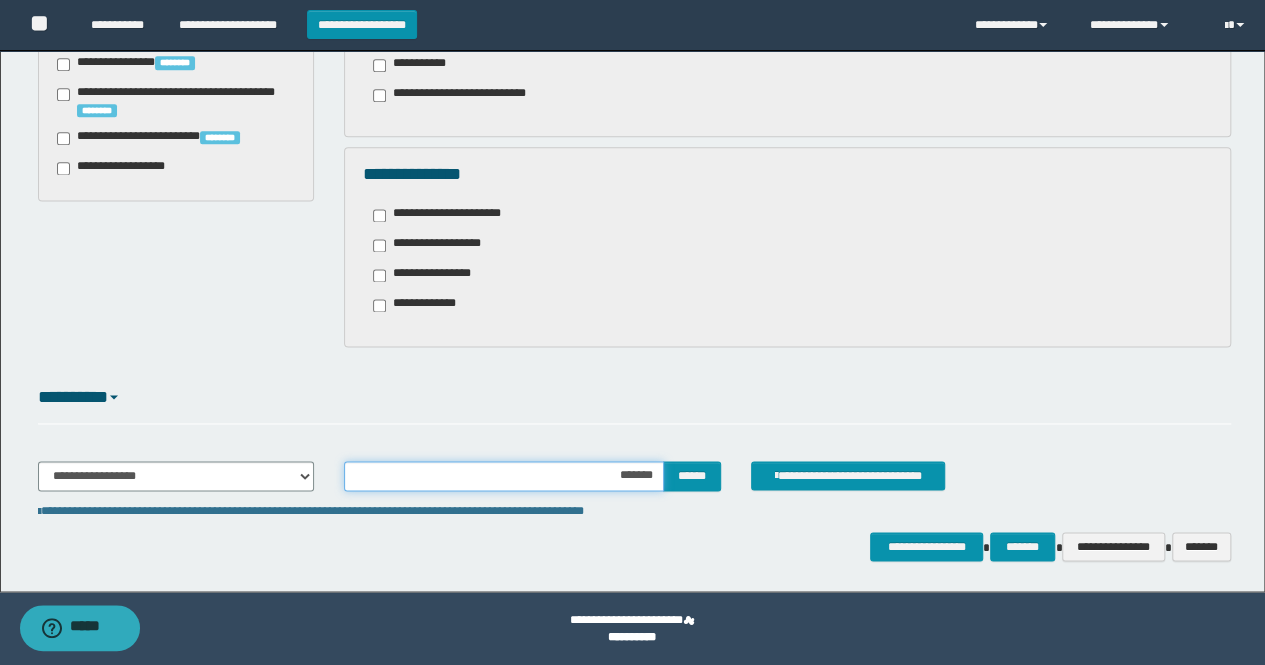 type on "********" 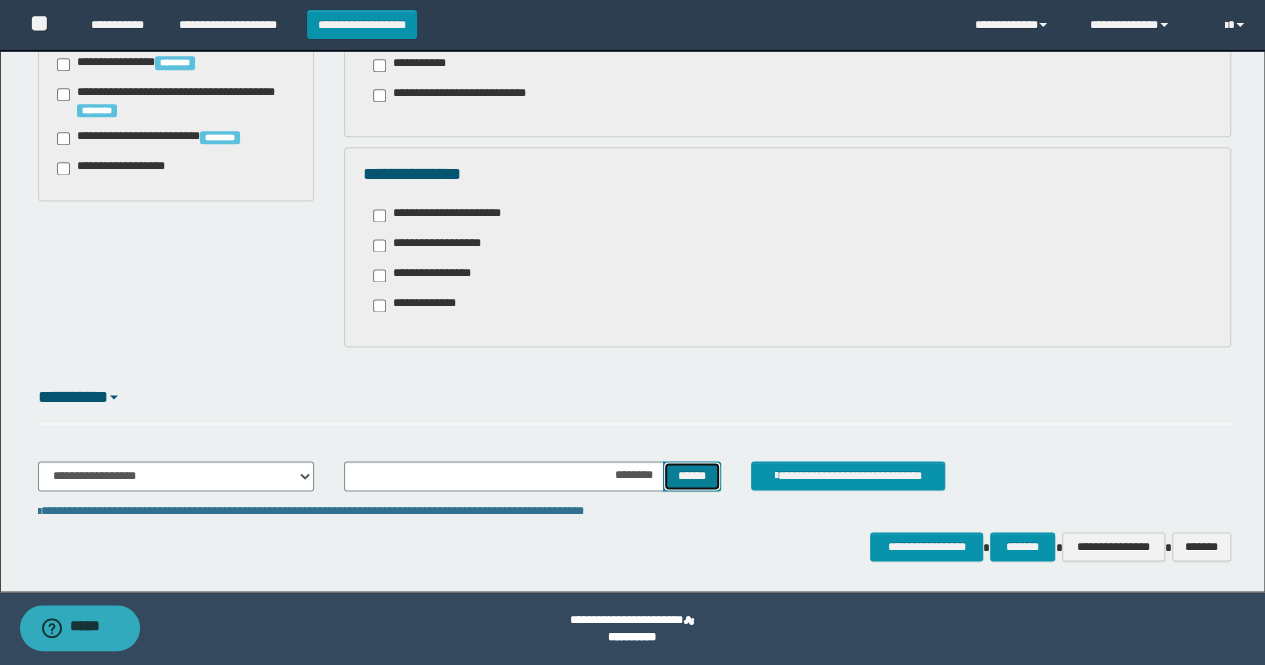 click on "******" at bounding box center (692, 475) 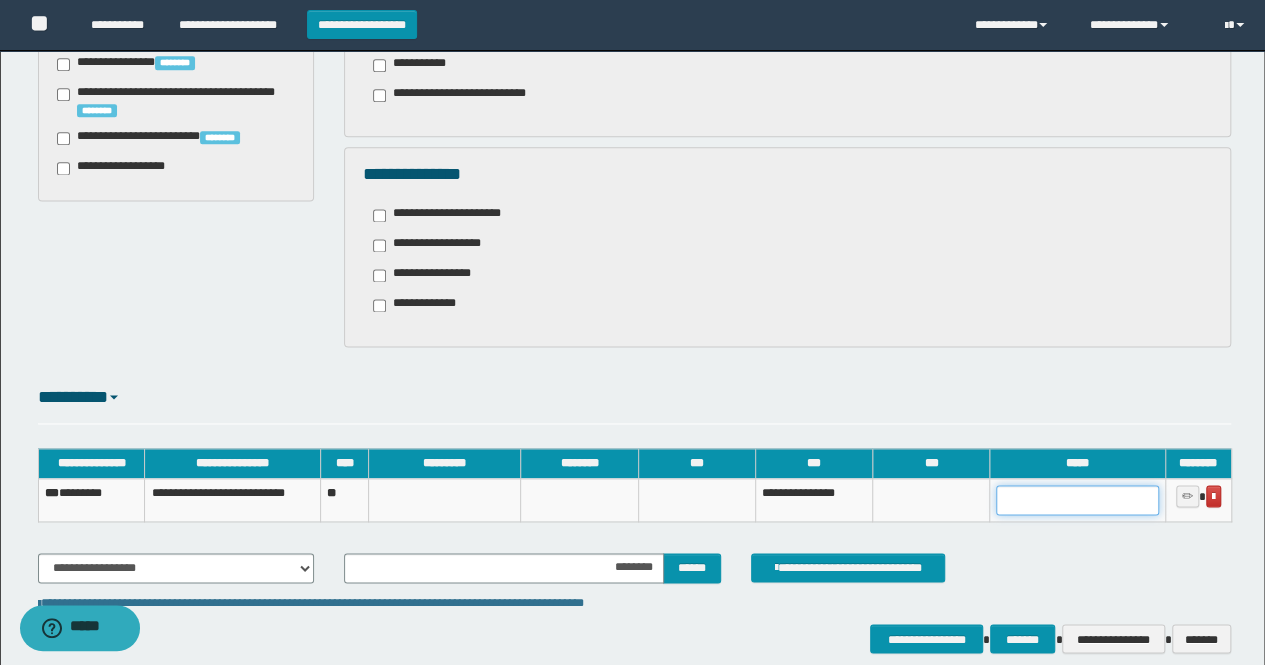 click at bounding box center (1077, 500) 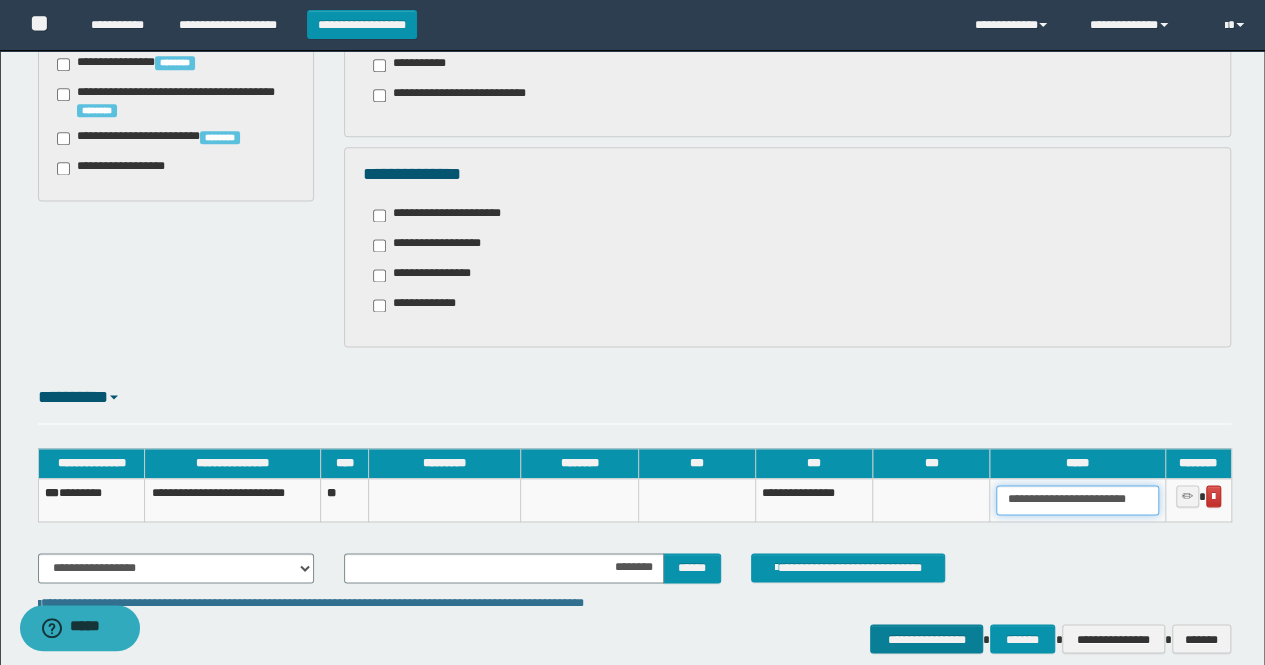 type on "**********" 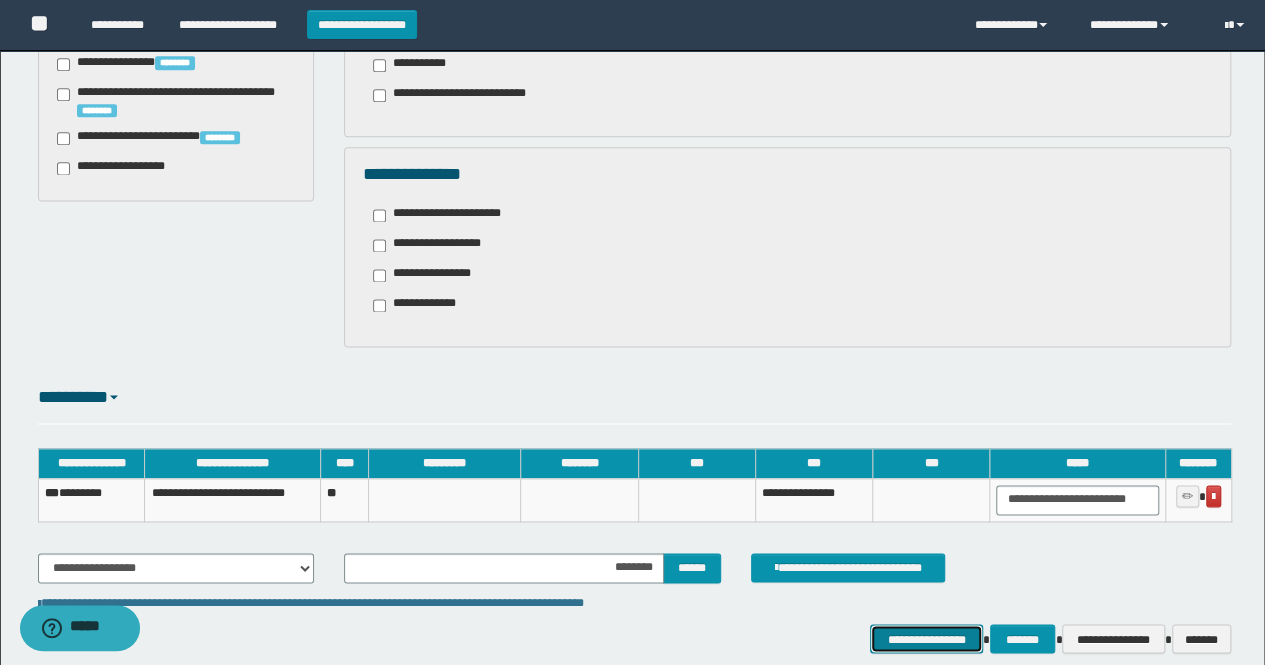 click on "**********" at bounding box center [926, 638] 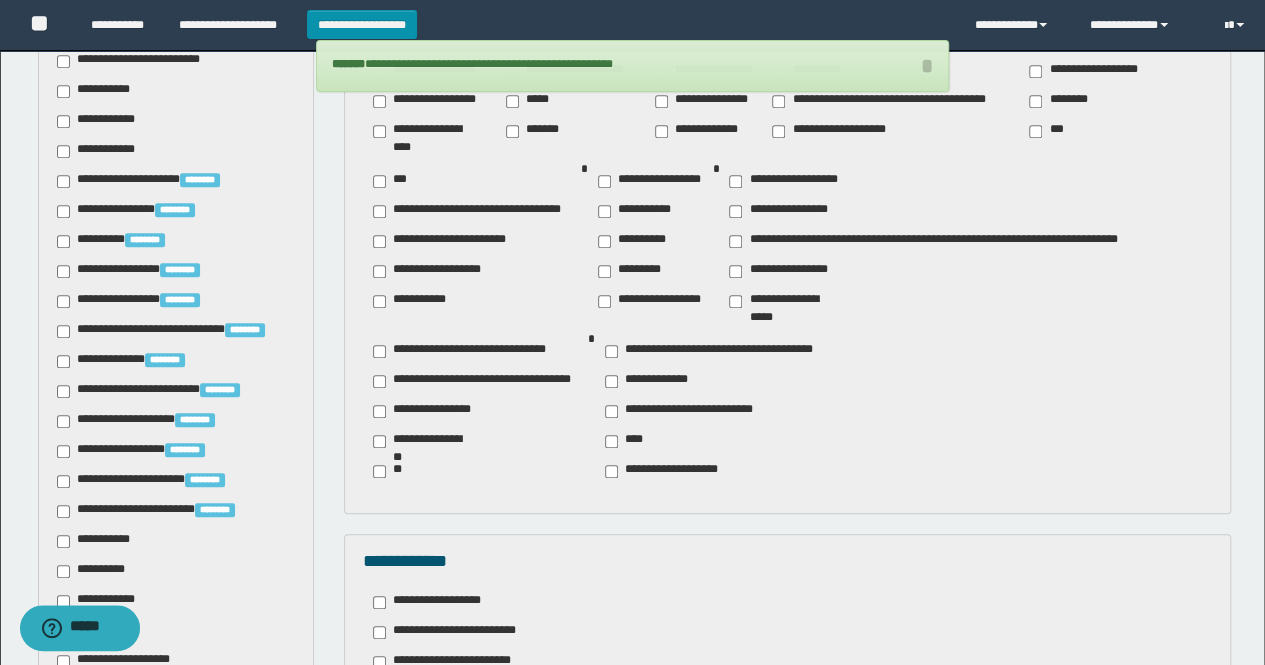 scroll, scrollTop: 556, scrollLeft: 0, axis: vertical 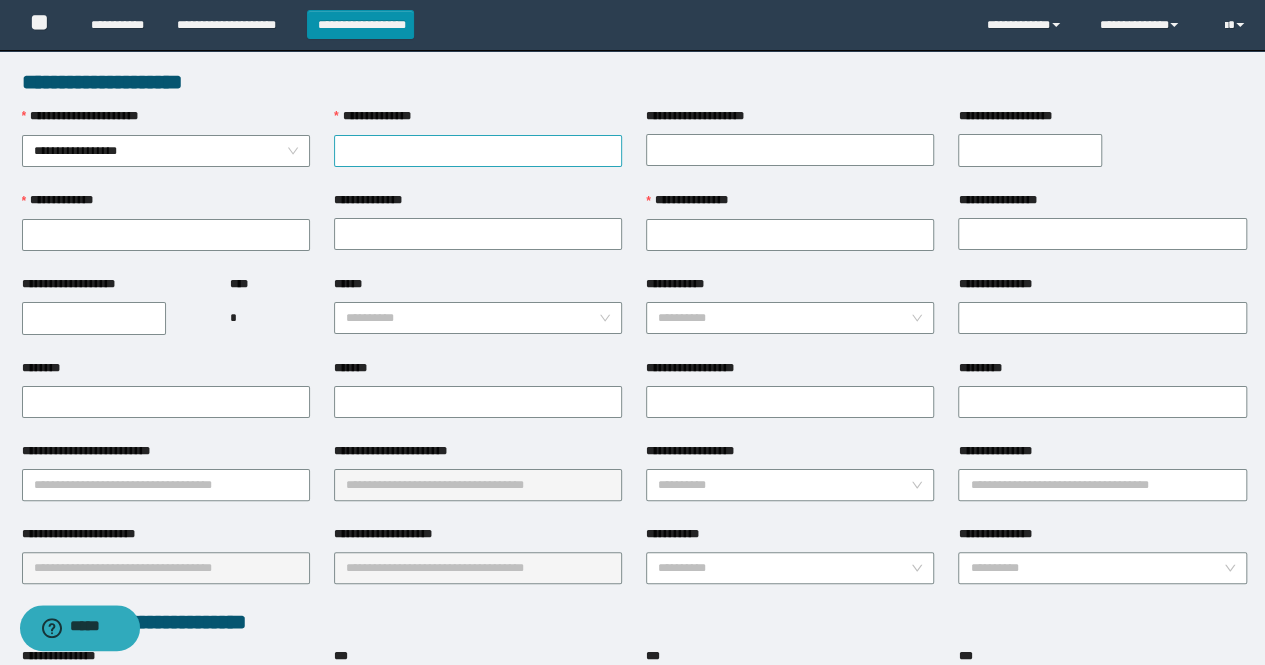 click on "**********" at bounding box center [478, 151] 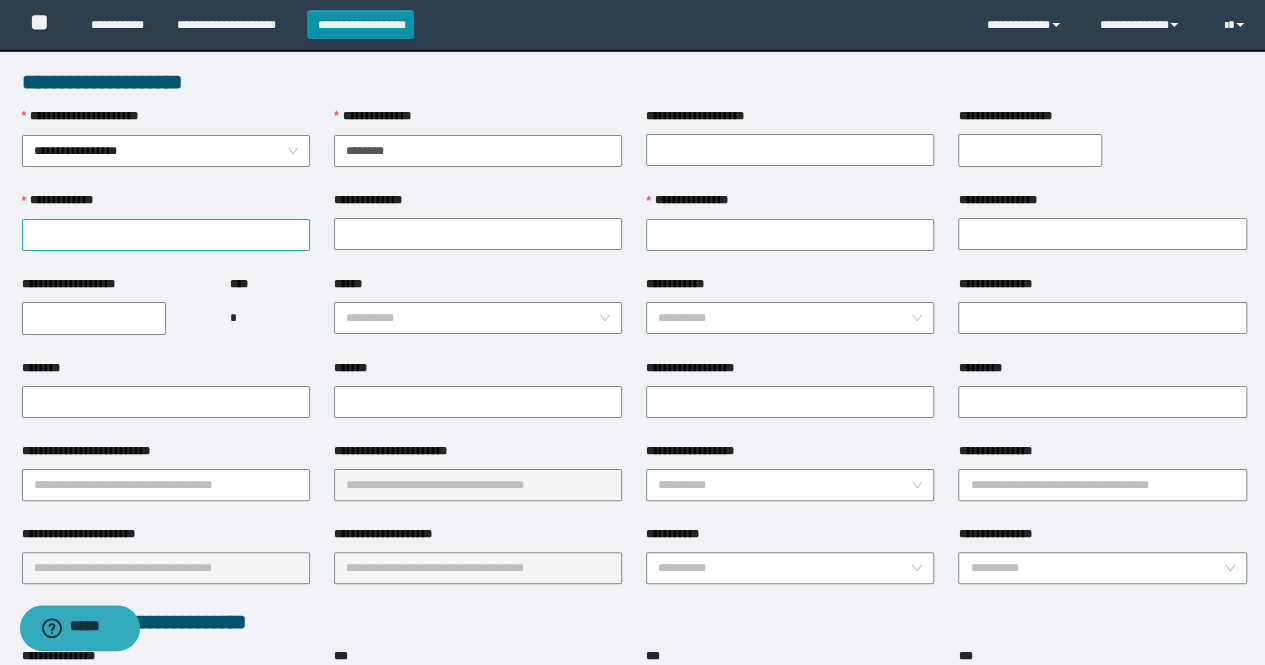 type on "********" 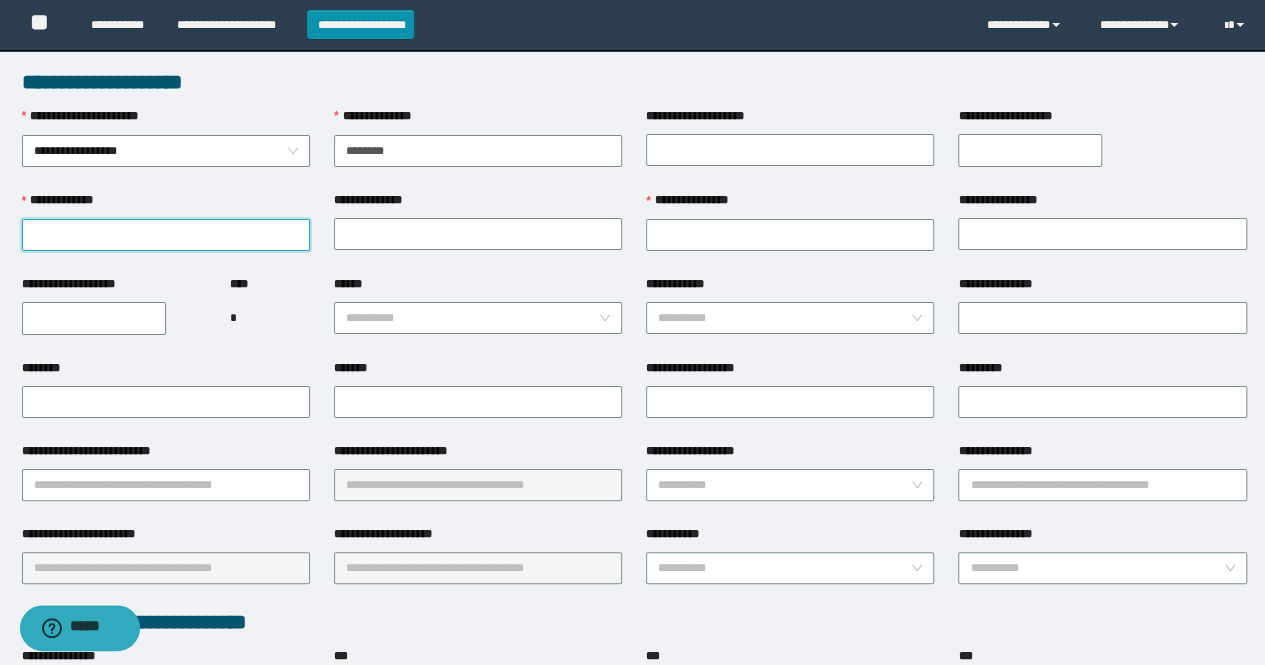 click on "**********" at bounding box center [166, 235] 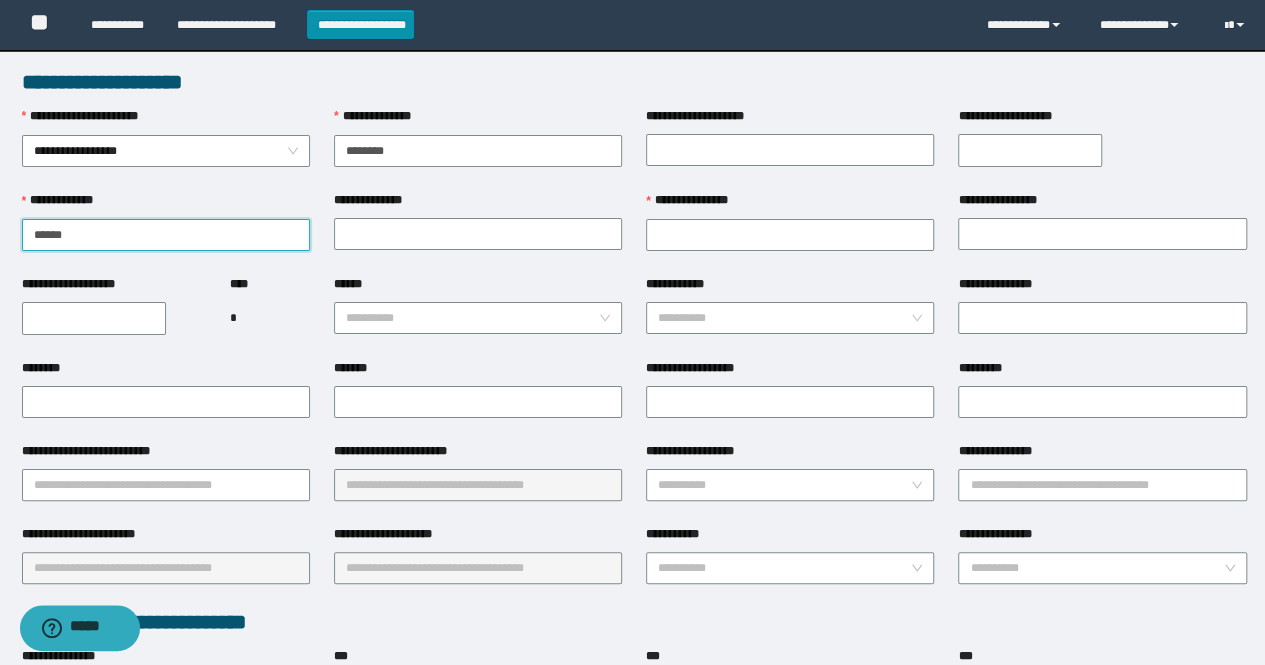 type on "*****" 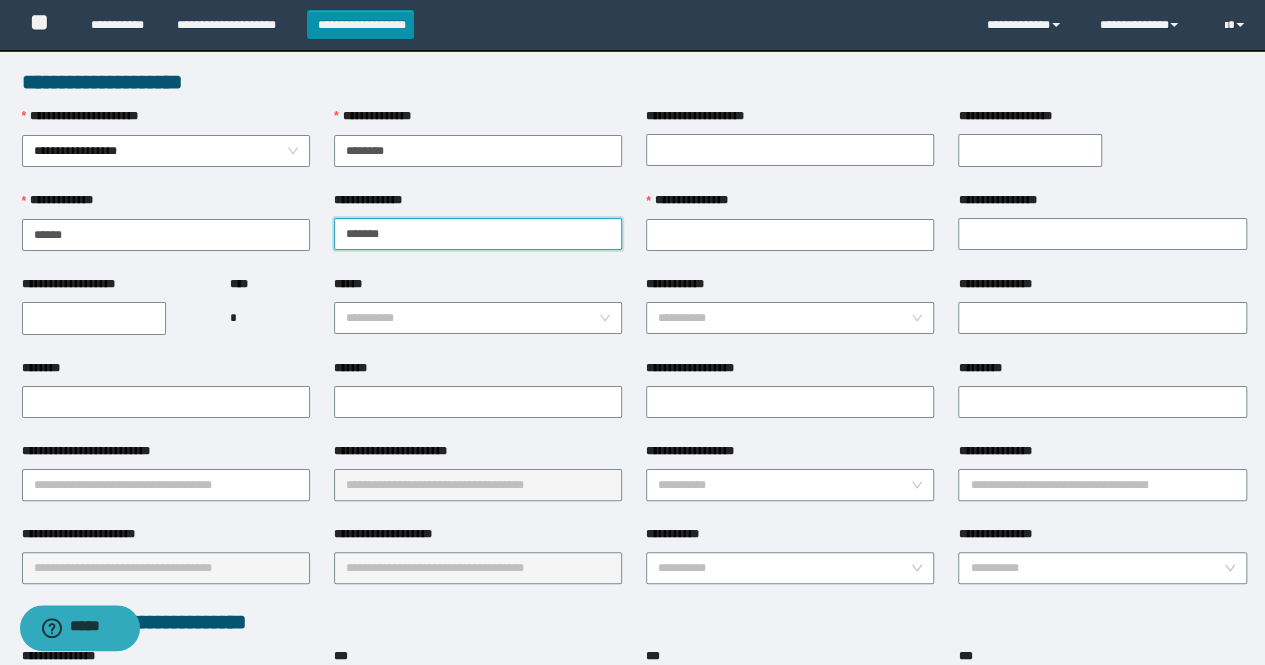 type on "*******" 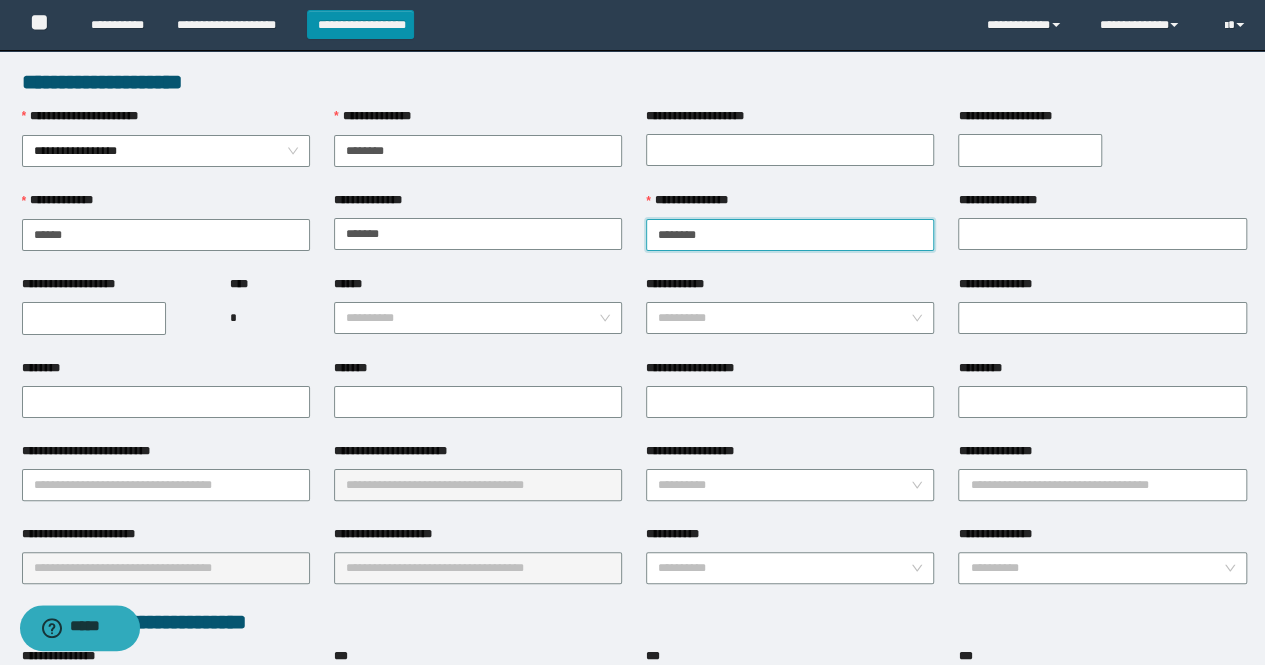 type on "********" 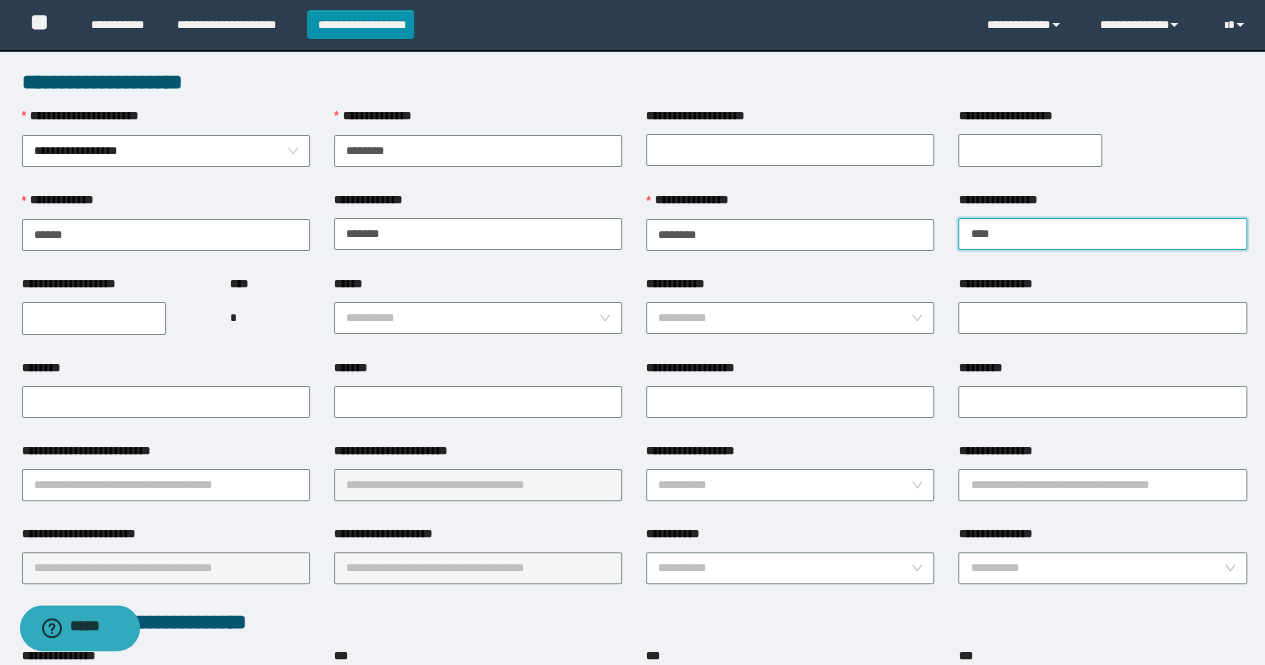 type on "****" 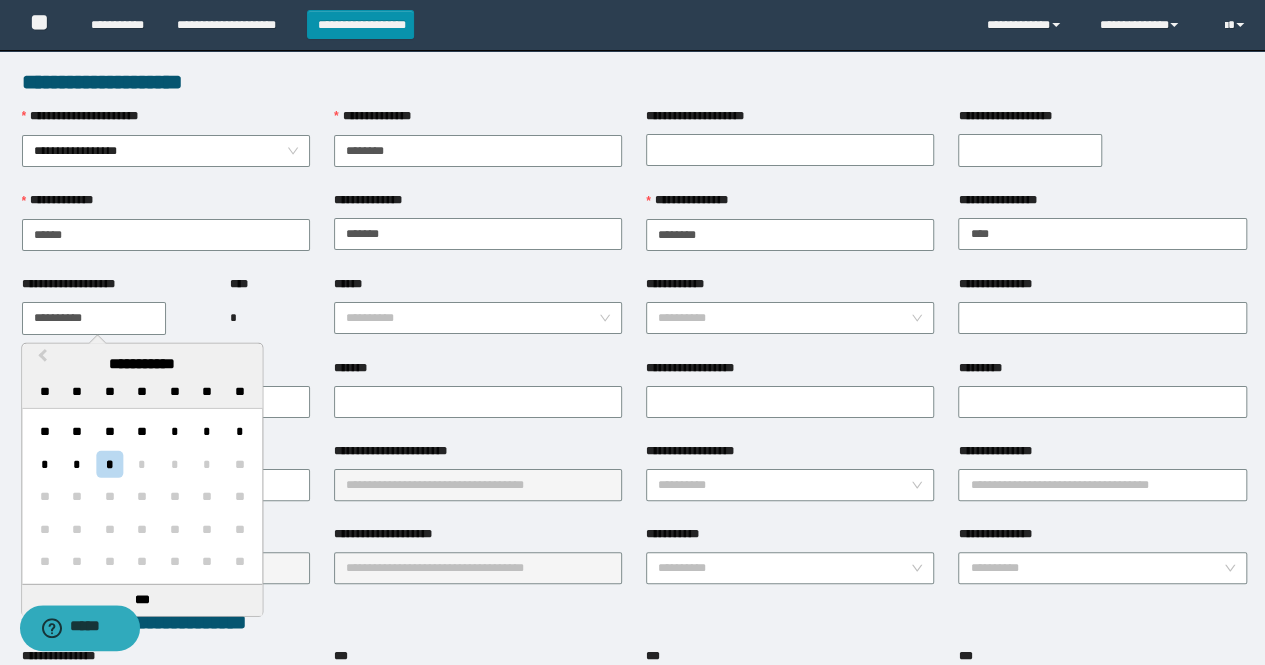 click on "**********" at bounding box center (94, 318) 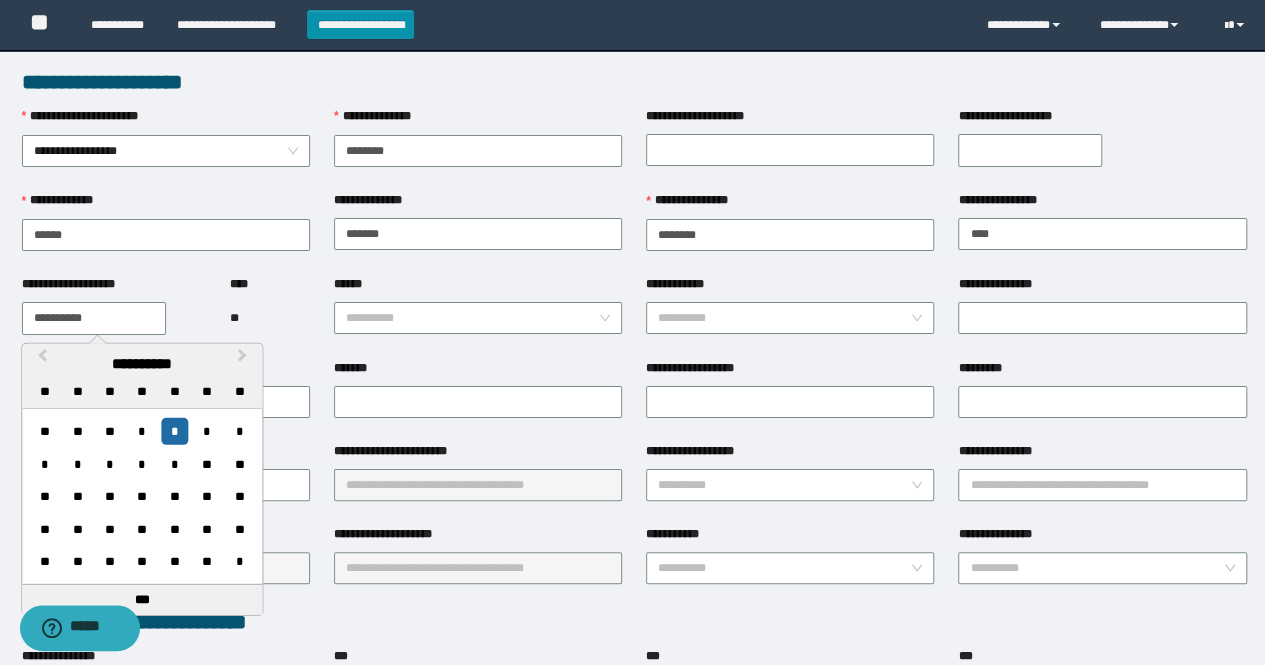 type on "**********" 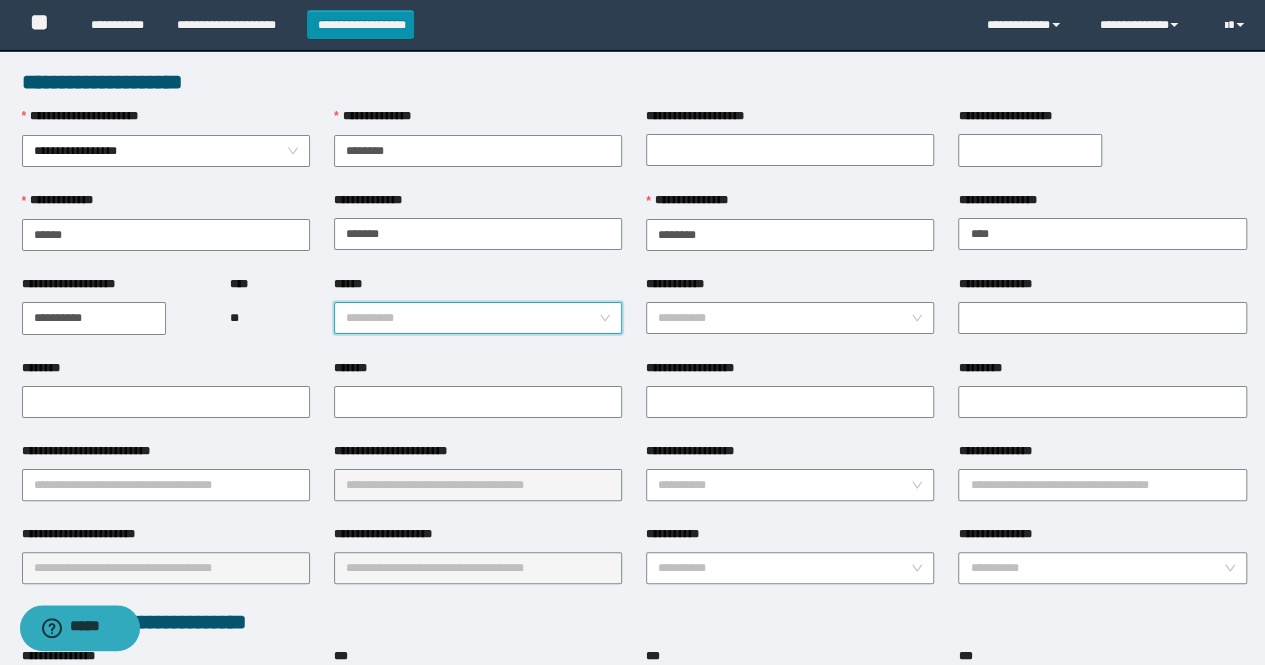 click on "******" at bounding box center [472, 318] 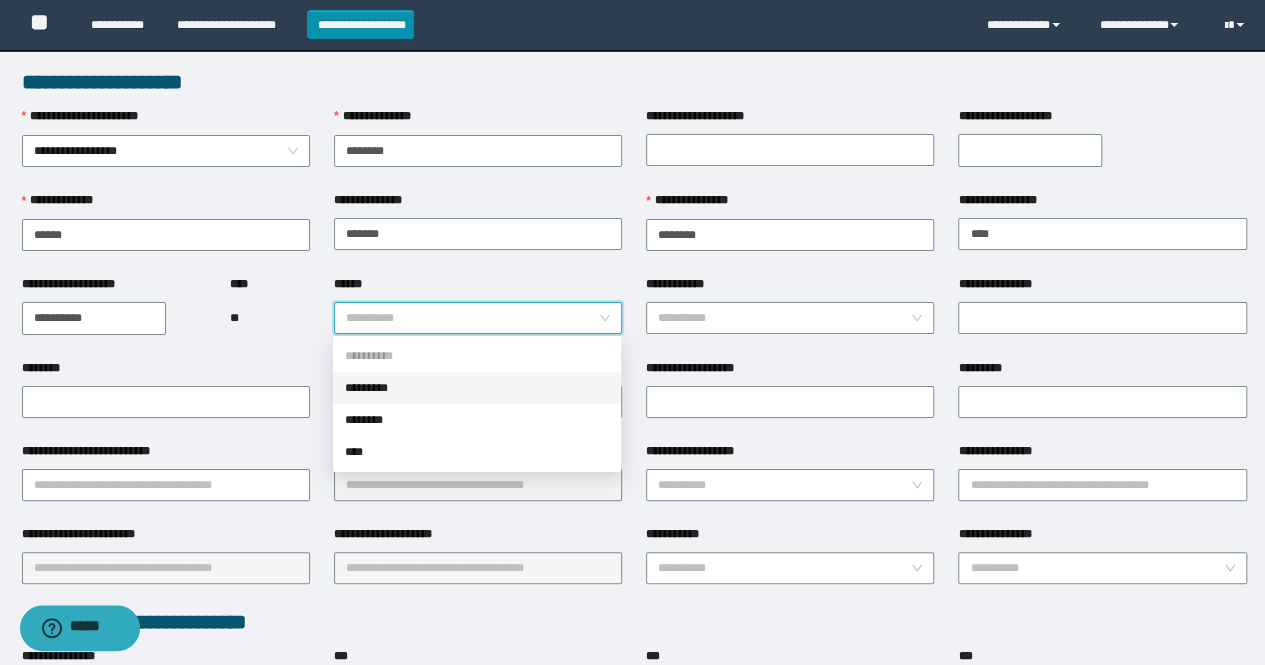 click on "*********" at bounding box center (477, 388) 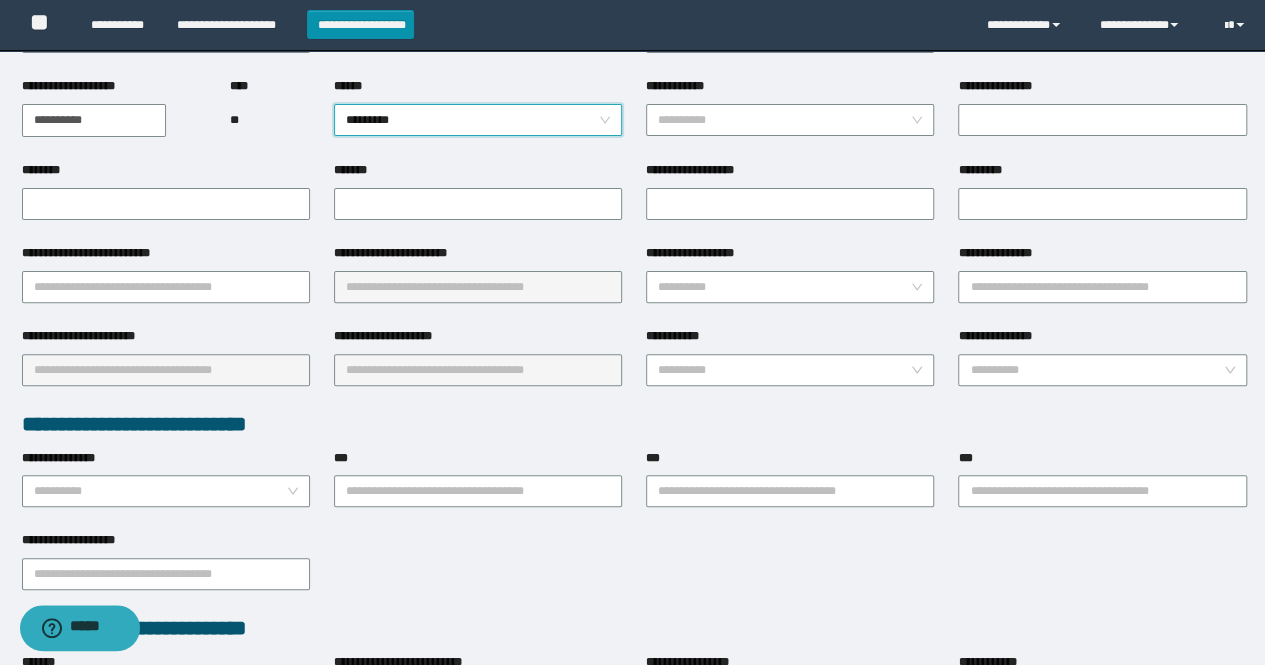 scroll, scrollTop: 200, scrollLeft: 0, axis: vertical 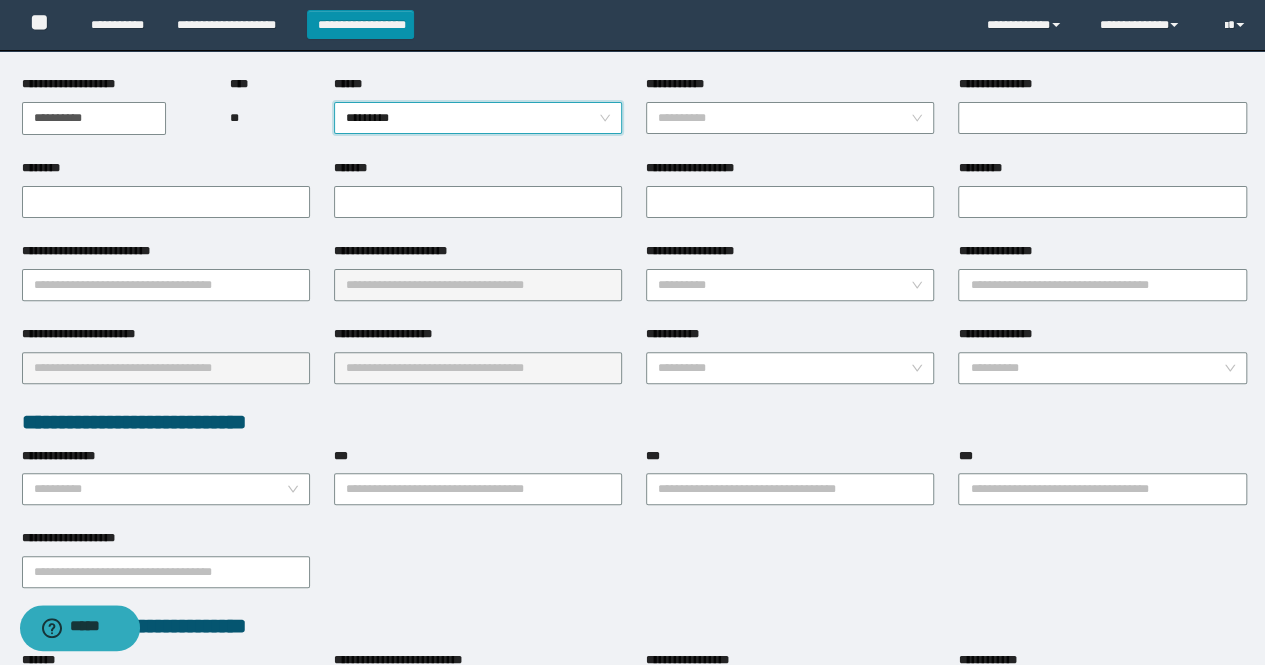 click on "**********" at bounding box center (166, 255) 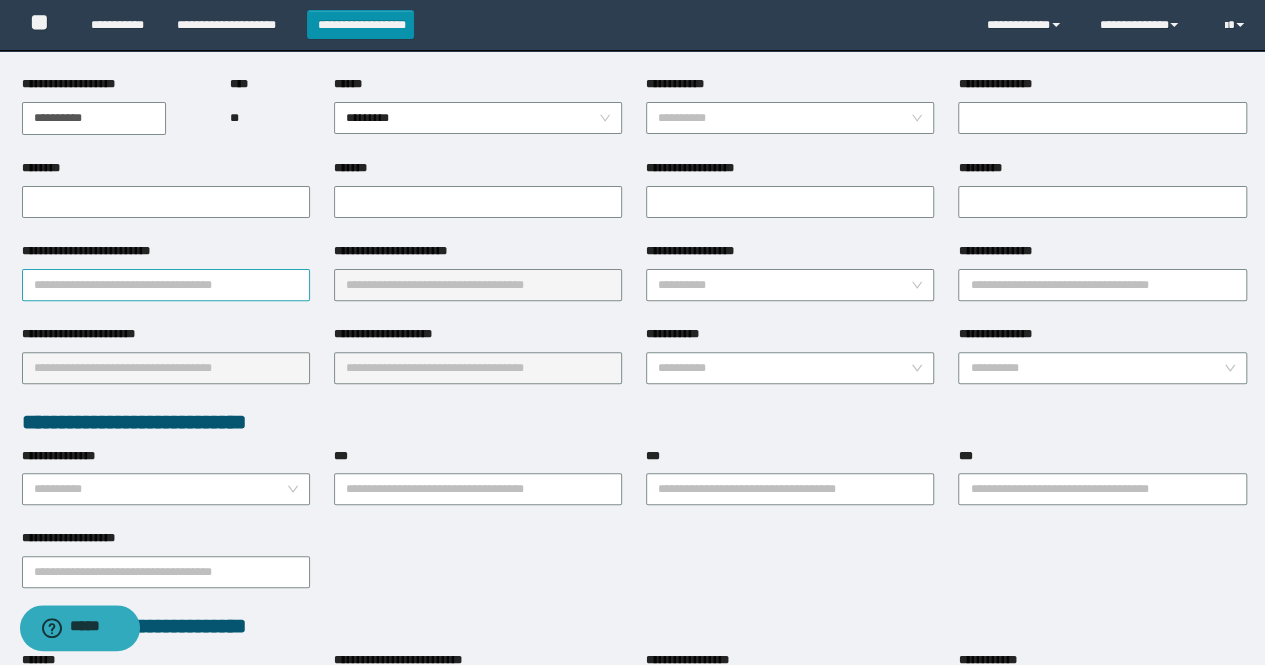 click on "**********" at bounding box center [166, 285] 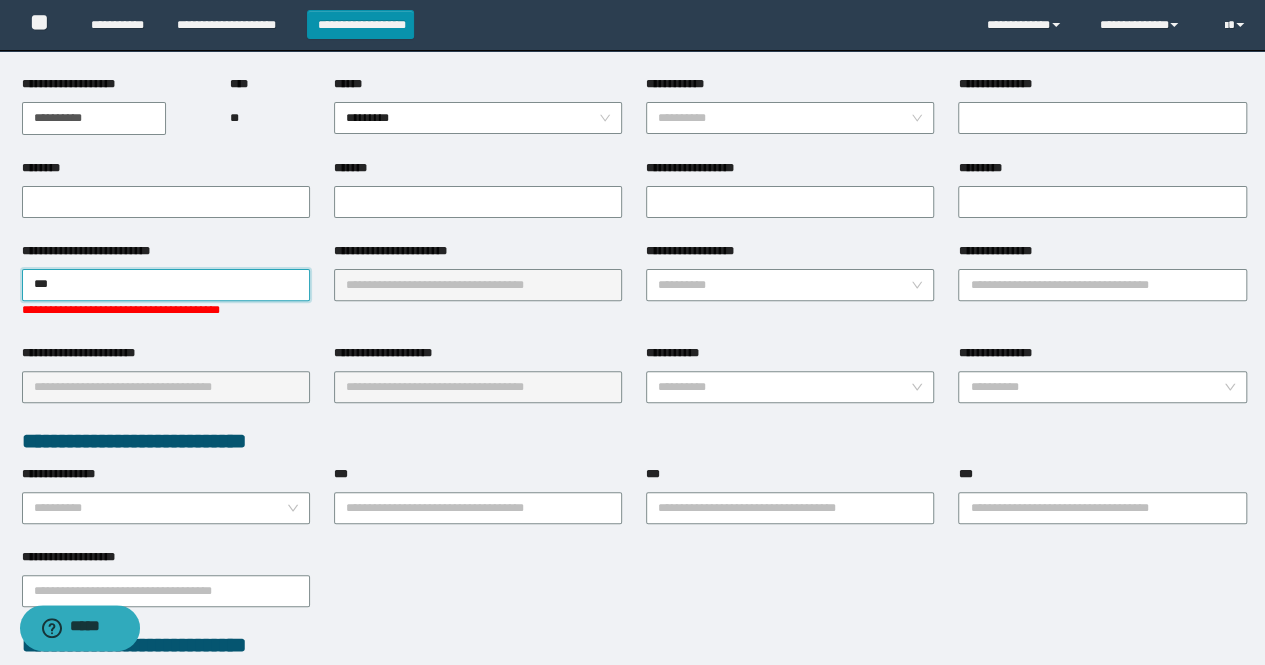 type on "****" 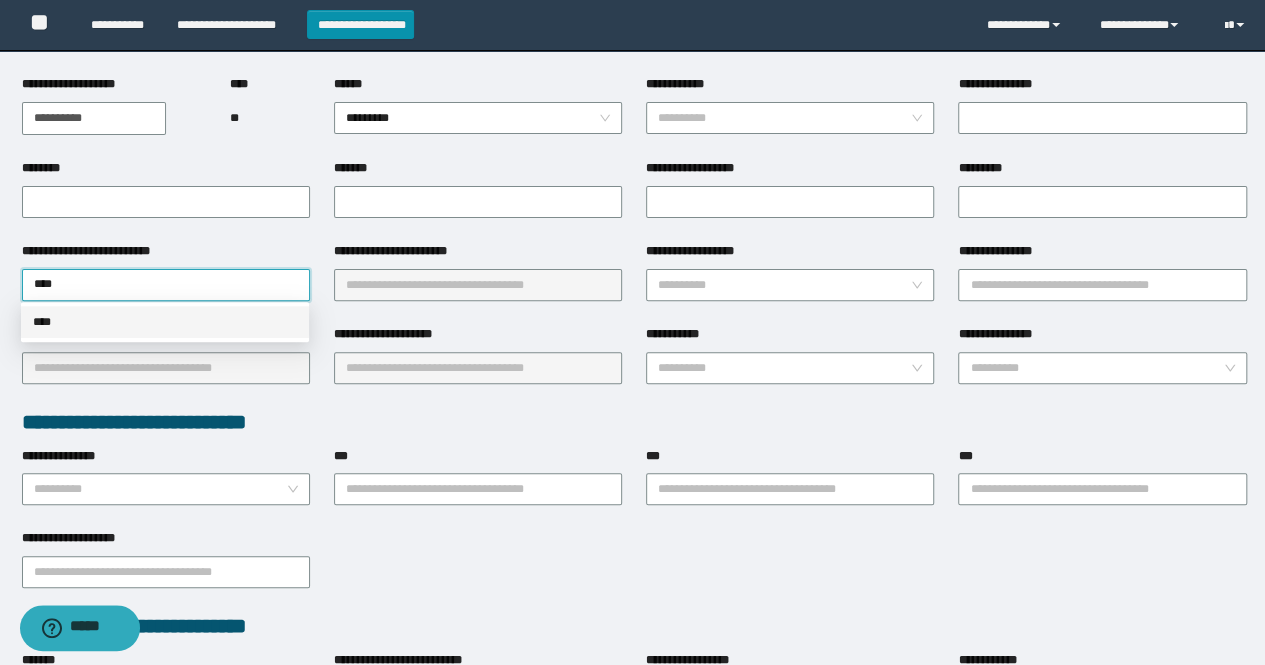 click on "****" at bounding box center (165, 322) 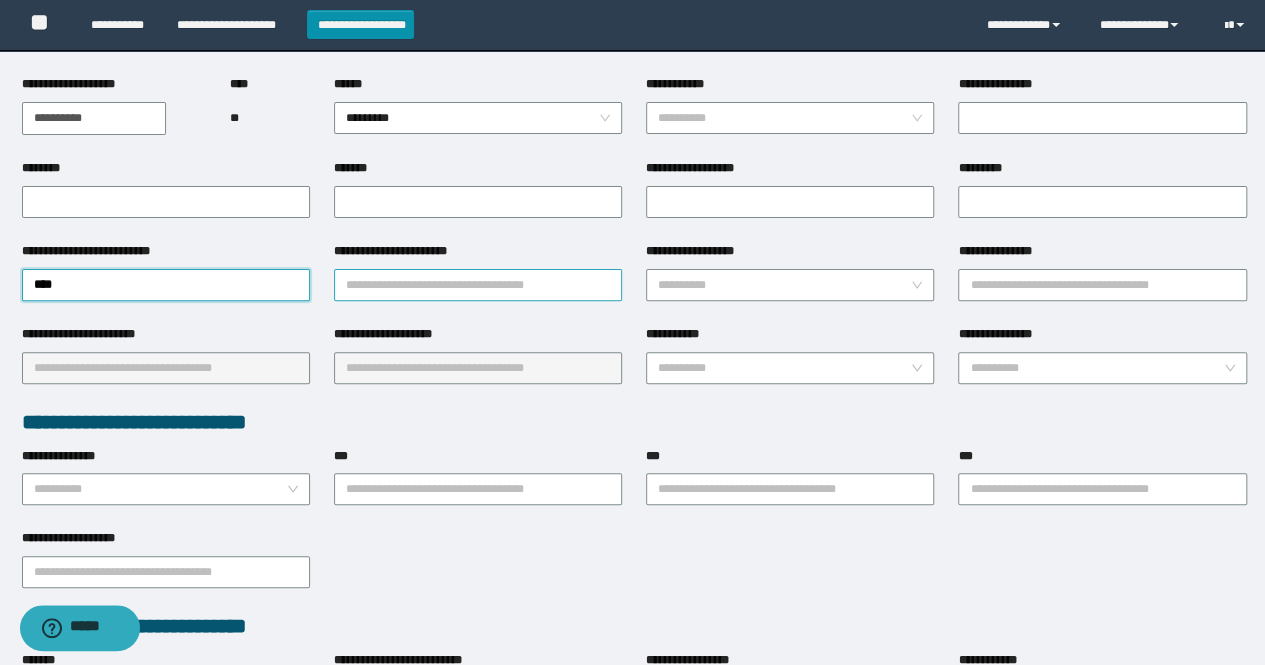 click on "**********" at bounding box center (478, 285) 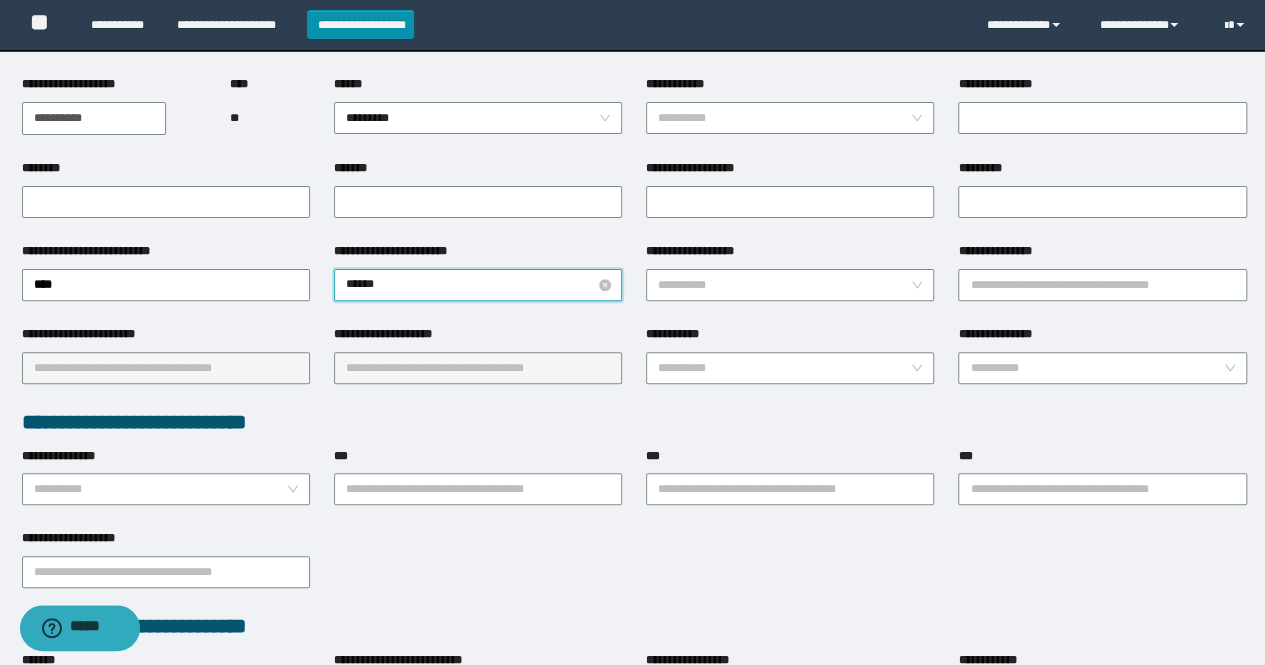 type on "*******" 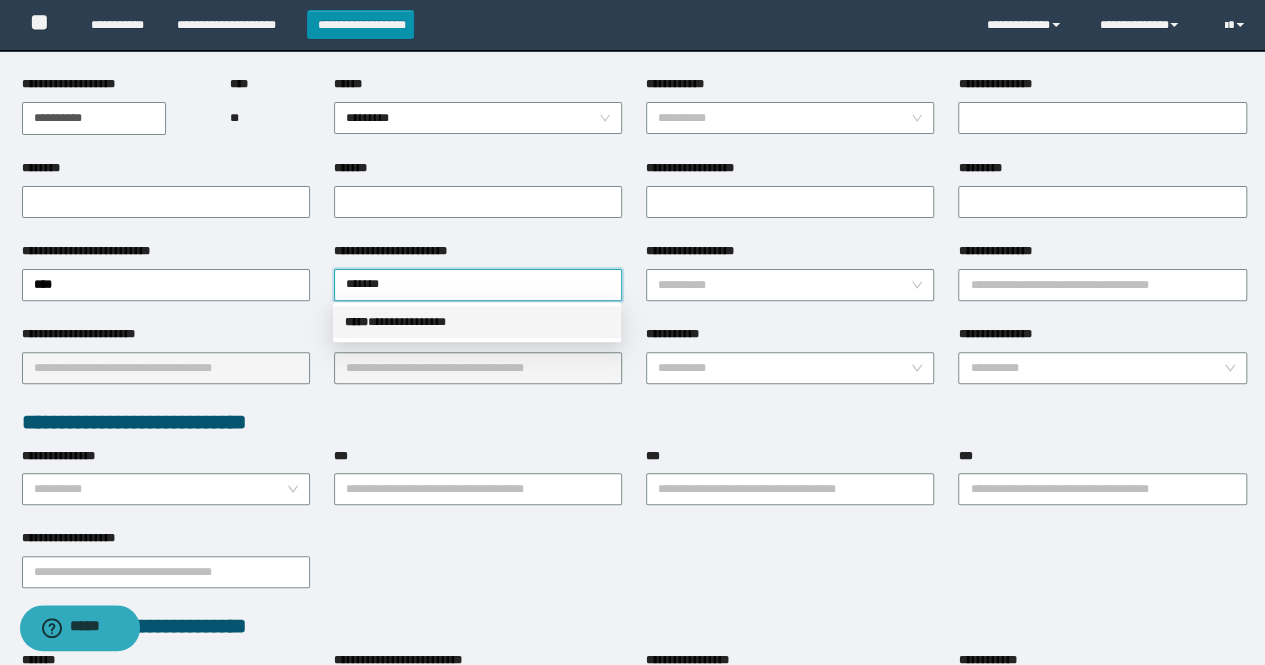 click on "**********" at bounding box center (477, 322) 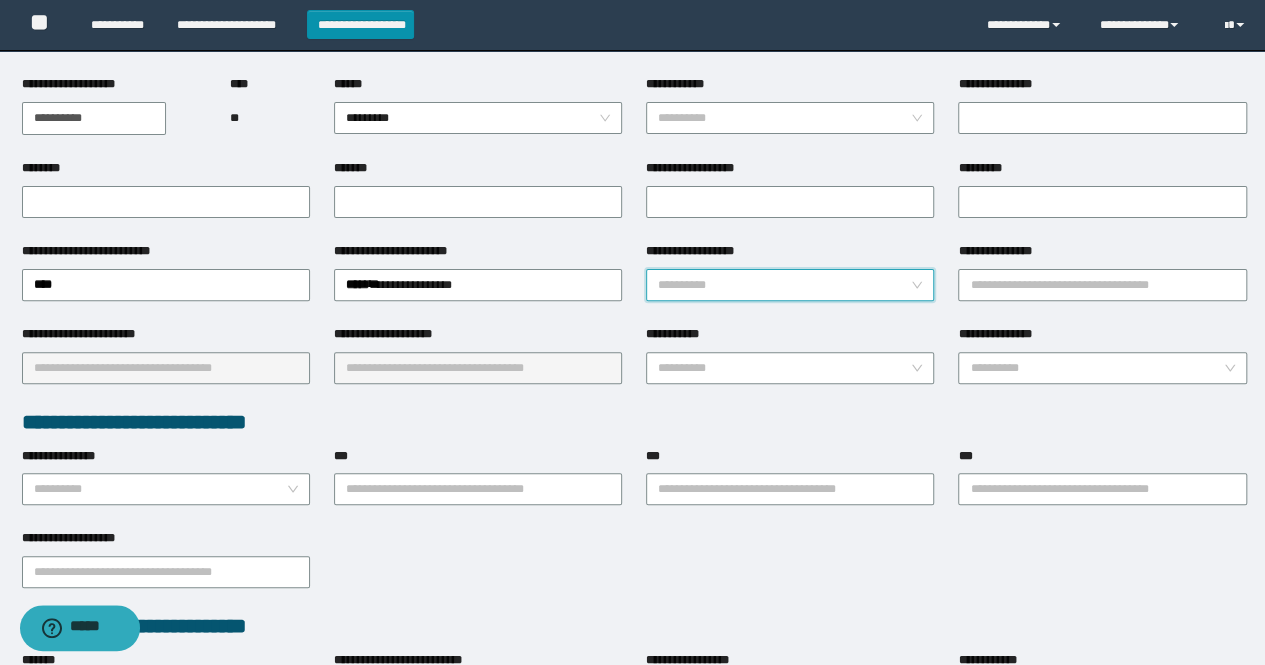 drag, startPoint x: 664, startPoint y: 284, endPoint x: 736, endPoint y: 294, distance: 72.691124 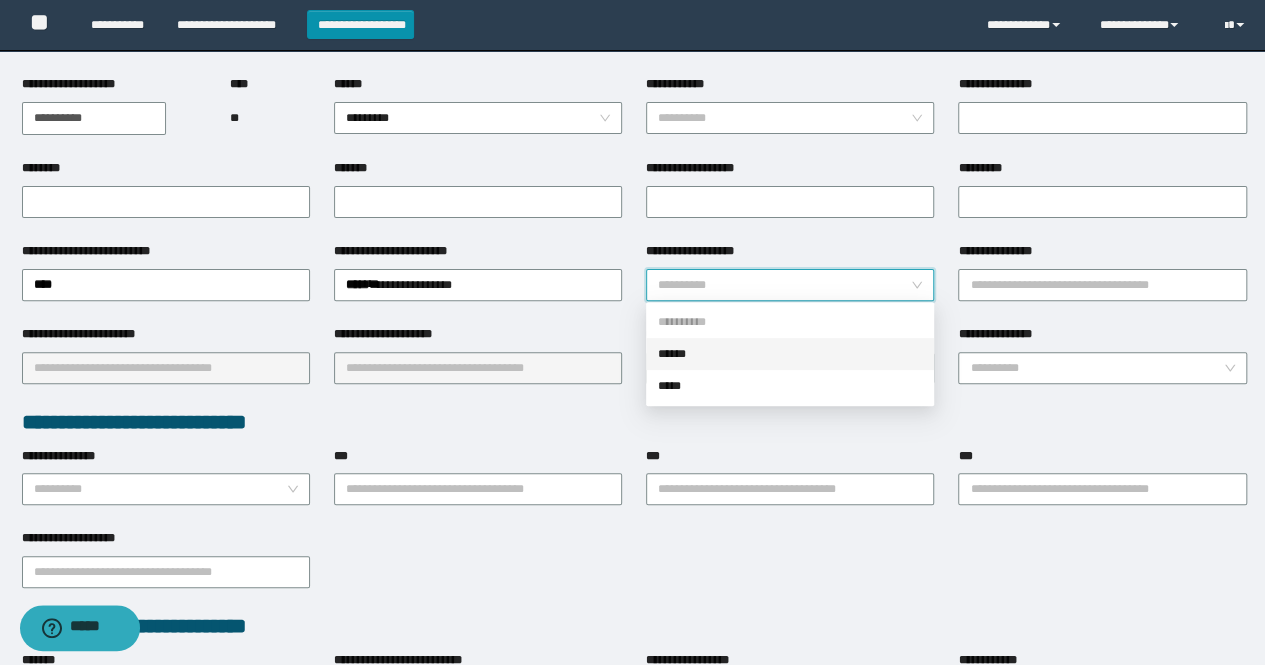 click on "******" at bounding box center [790, 354] 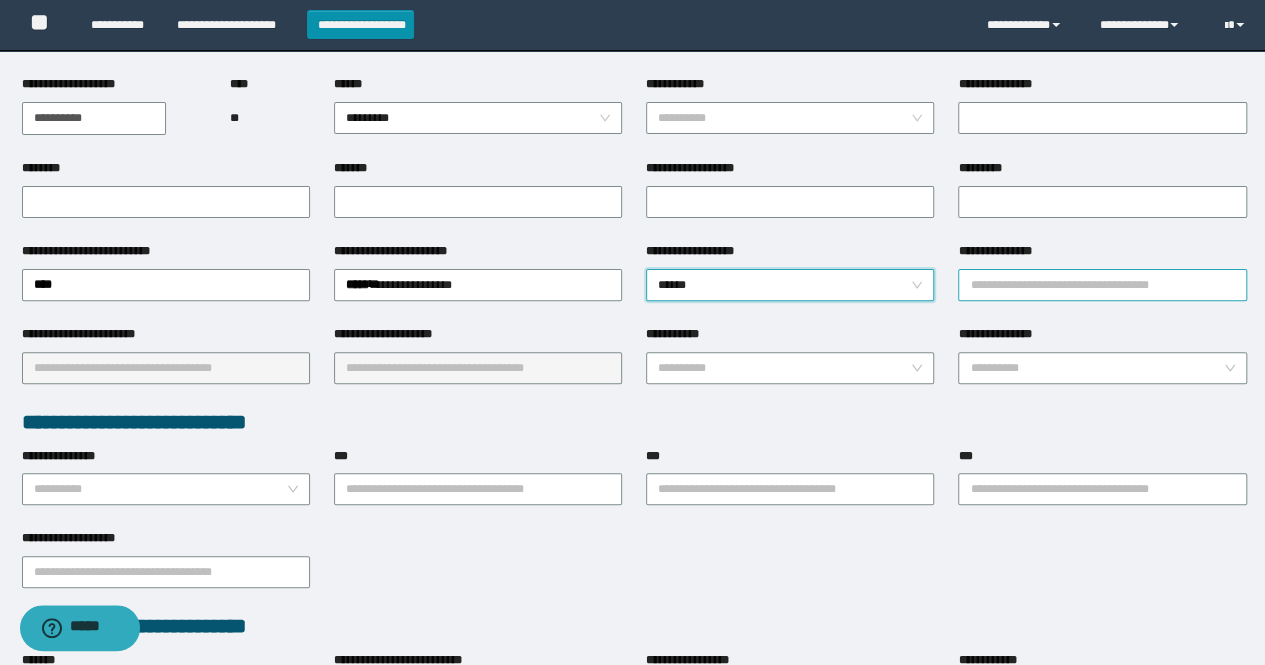 click on "**********" at bounding box center (1102, 285) 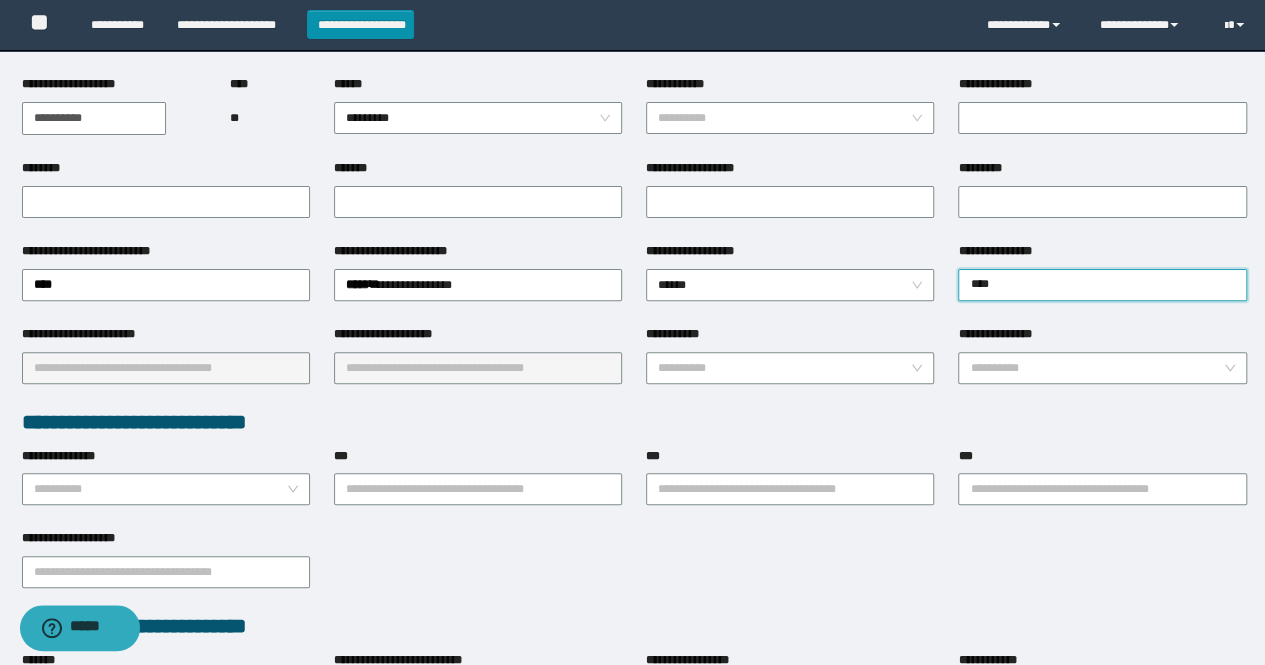 type on "*****" 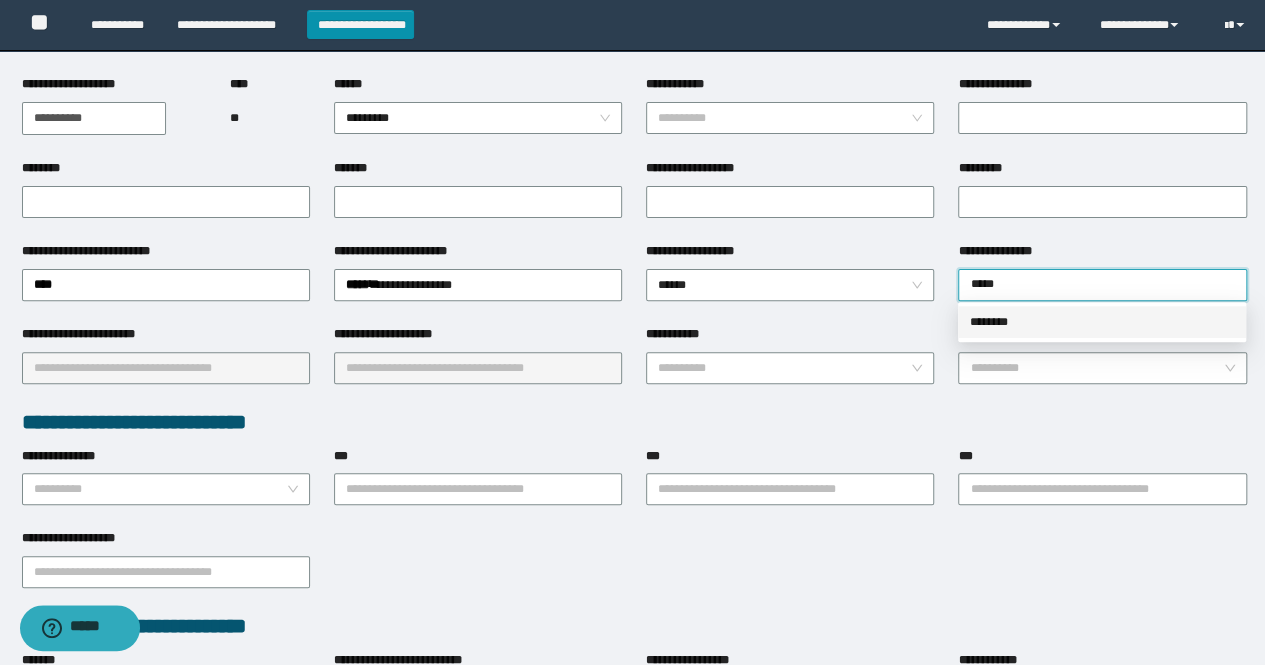 click on "********" at bounding box center (1102, 322) 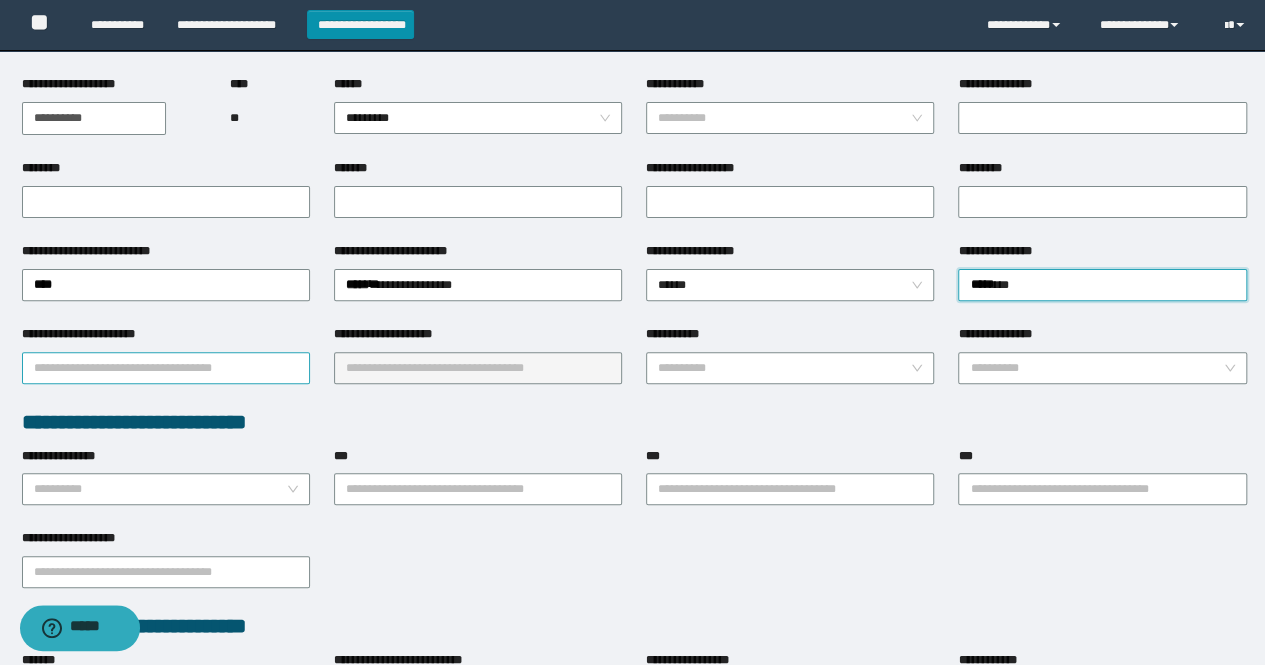 click on "**********" at bounding box center [166, 368] 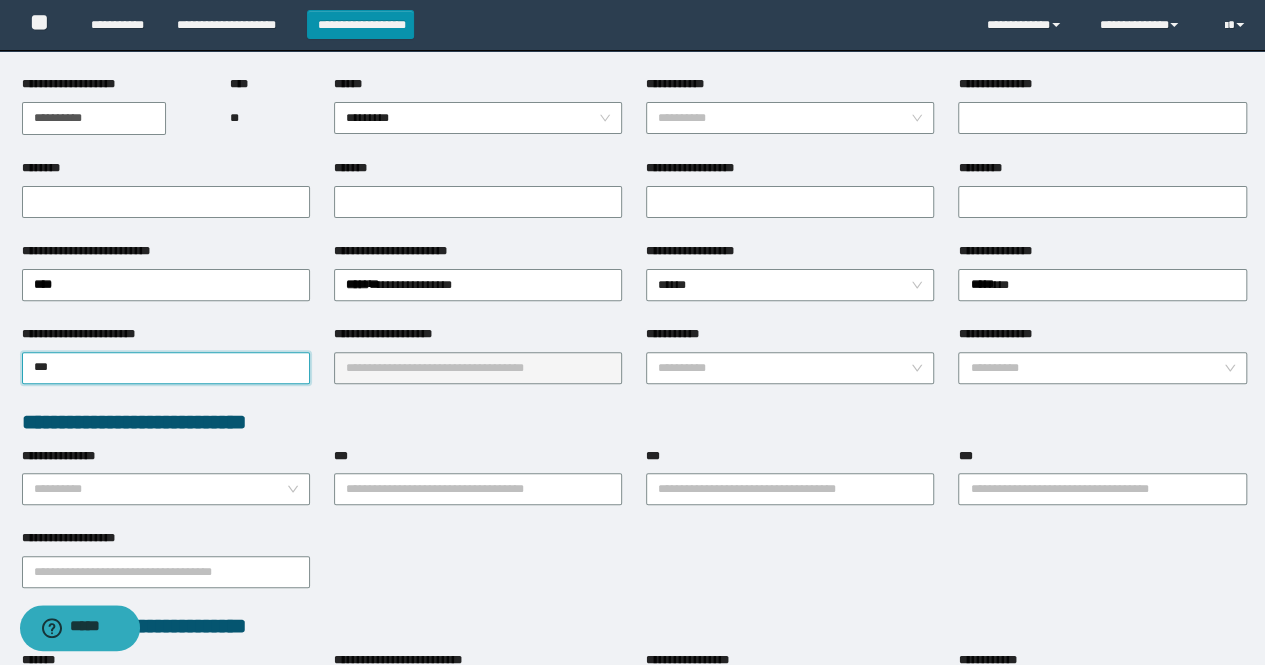 type on "****" 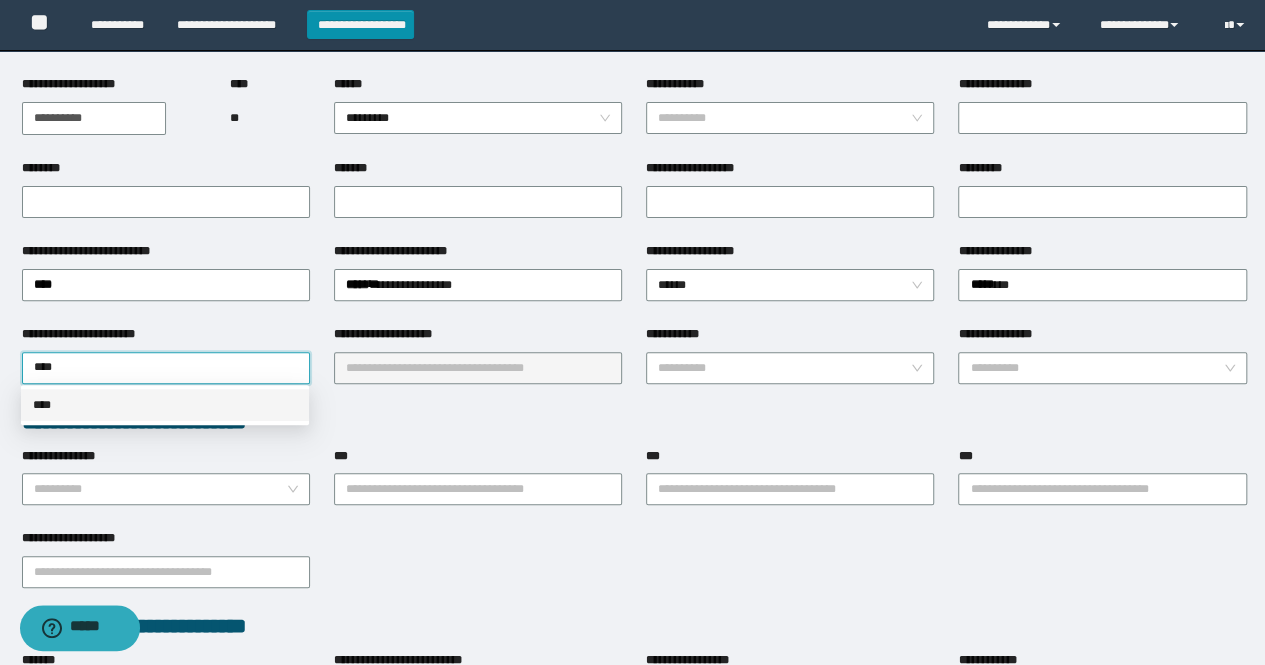 click on "****" at bounding box center (165, 405) 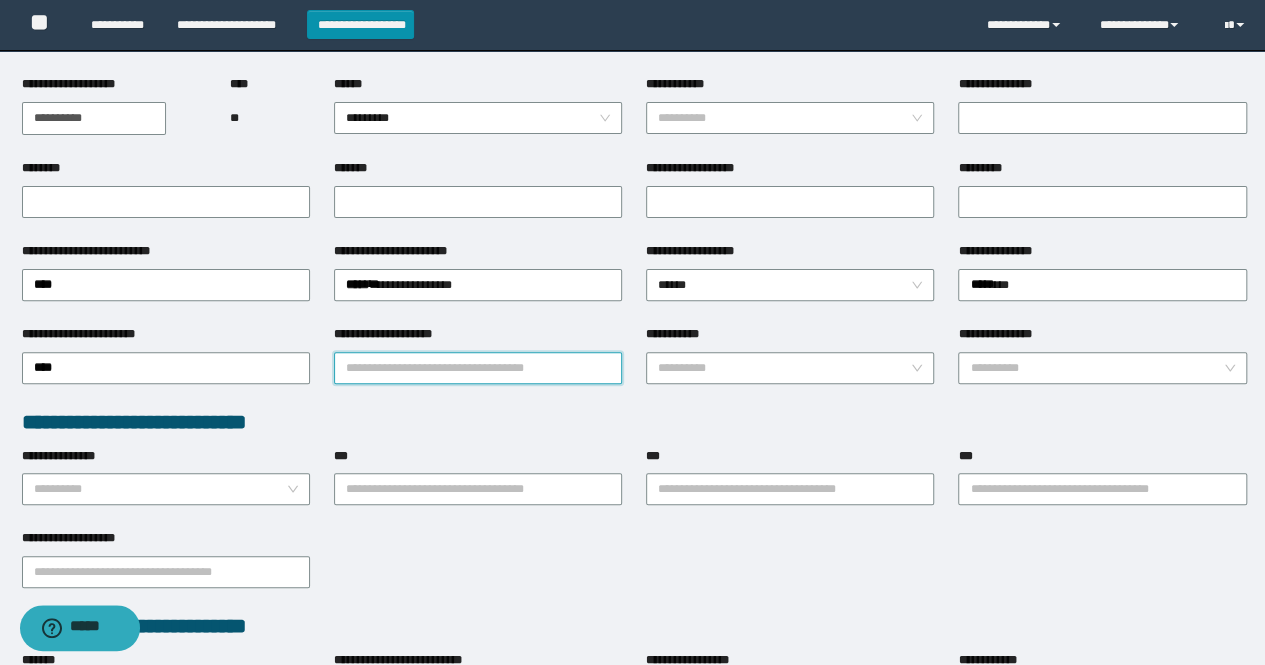 click on "**********" at bounding box center [478, 368] 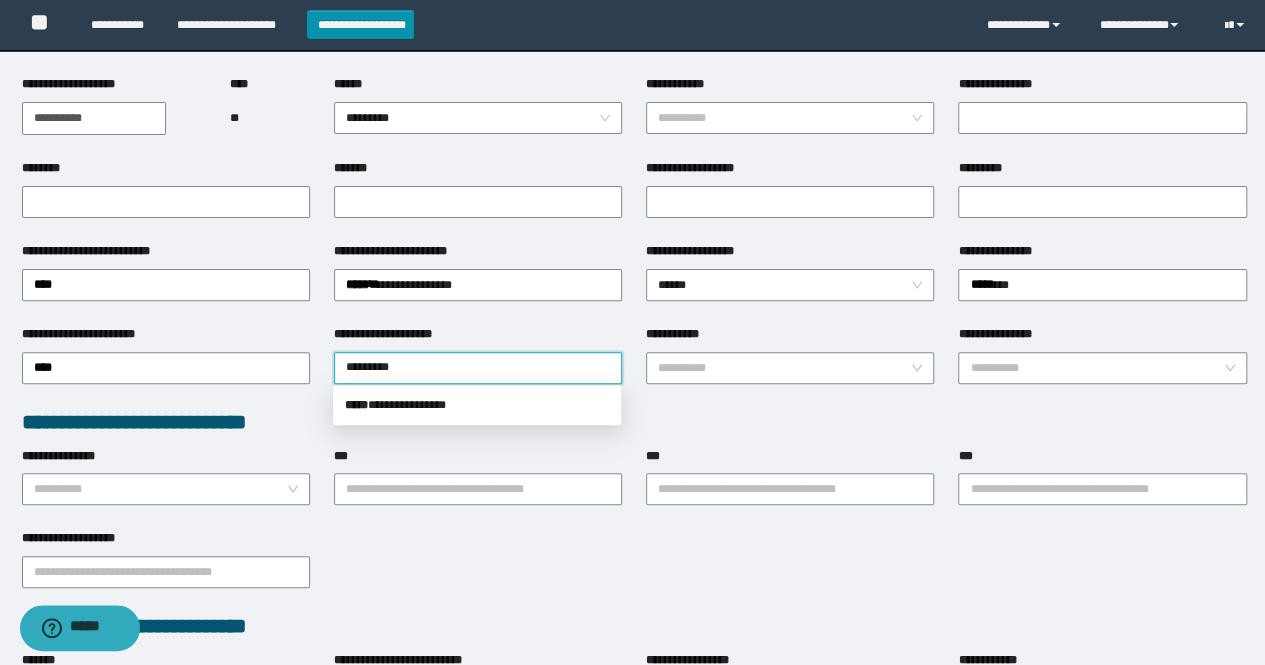 type on "**********" 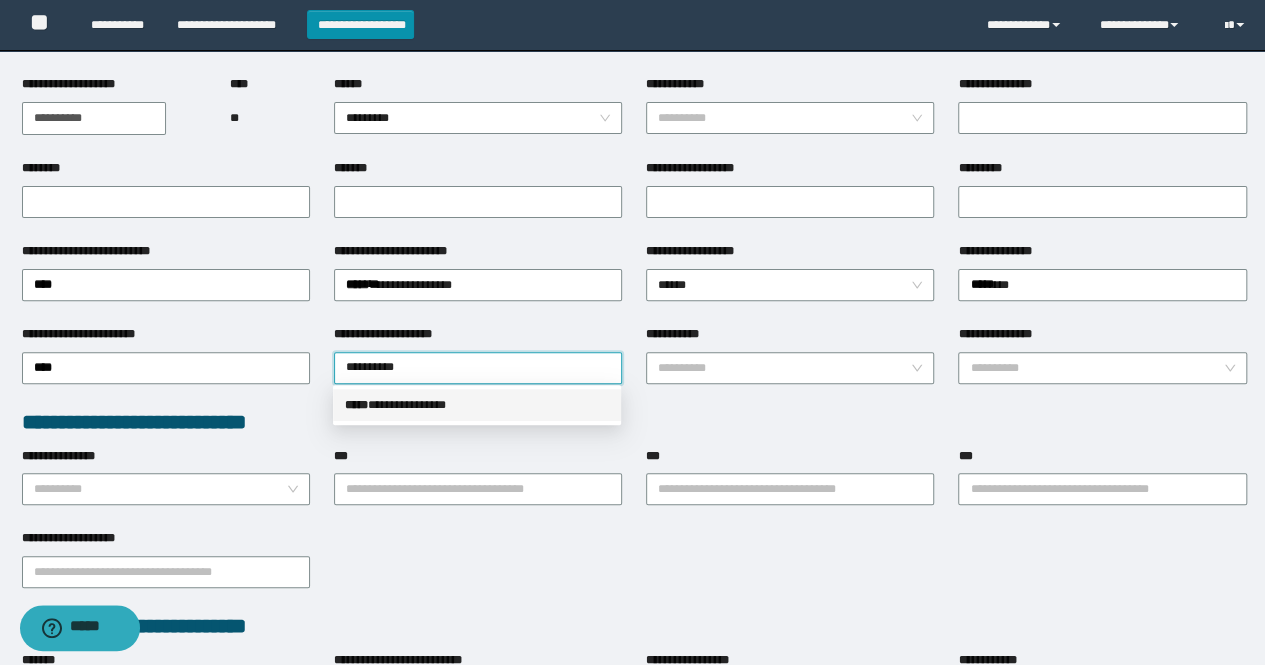 click on "**********" at bounding box center [477, 405] 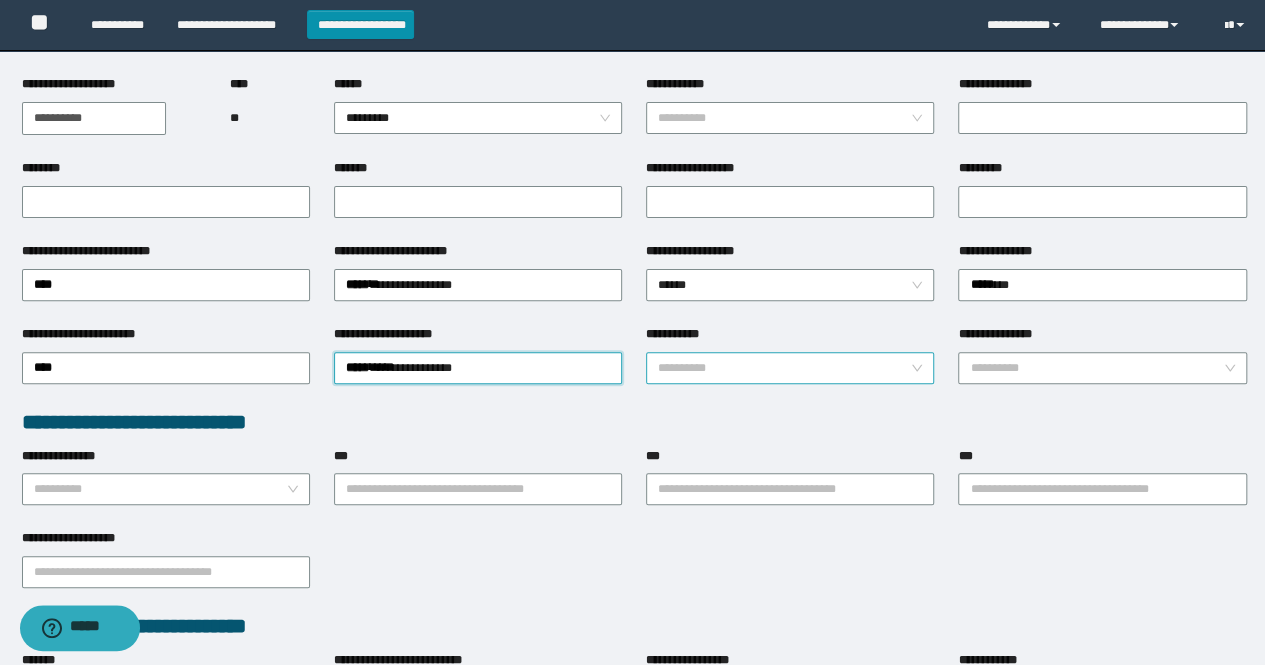 click on "**********" at bounding box center (784, 368) 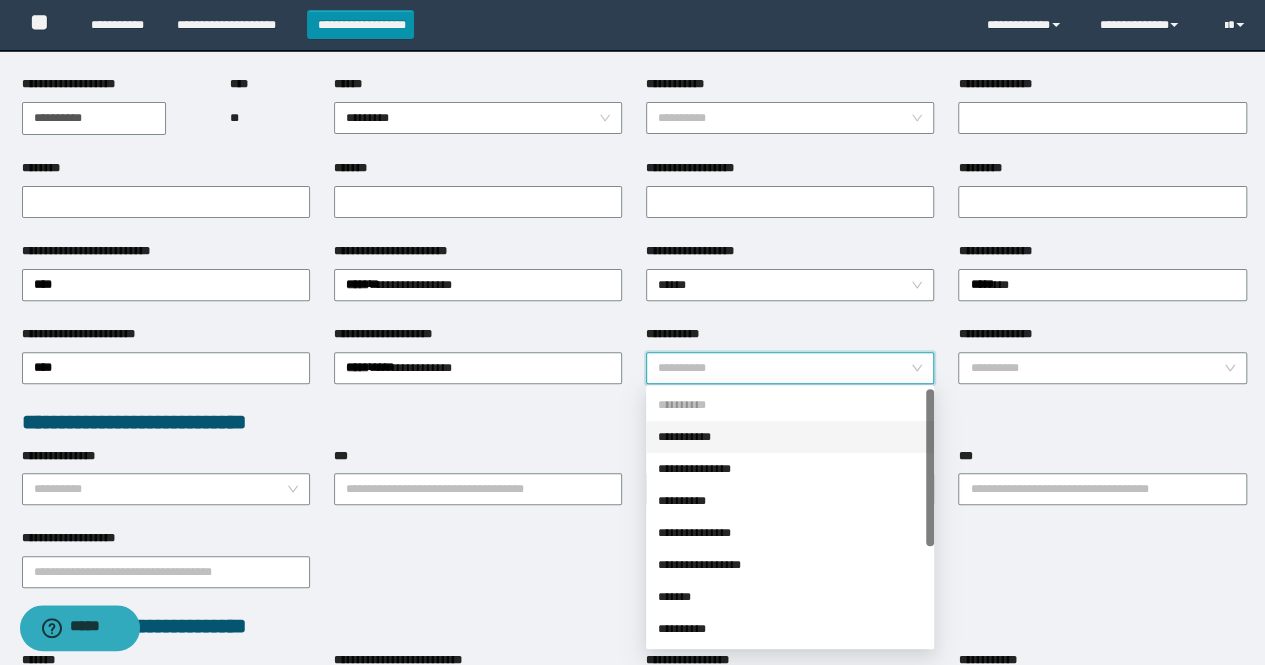 click on "**********" at bounding box center [634, 422] 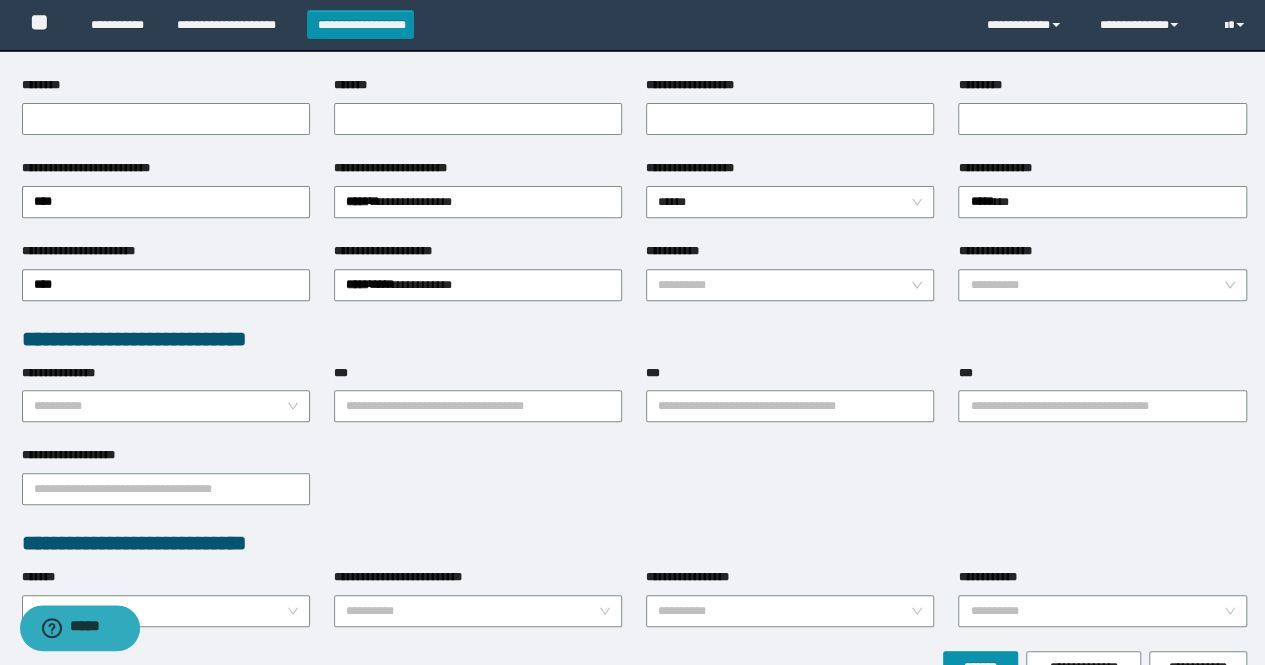 scroll, scrollTop: 394, scrollLeft: 0, axis: vertical 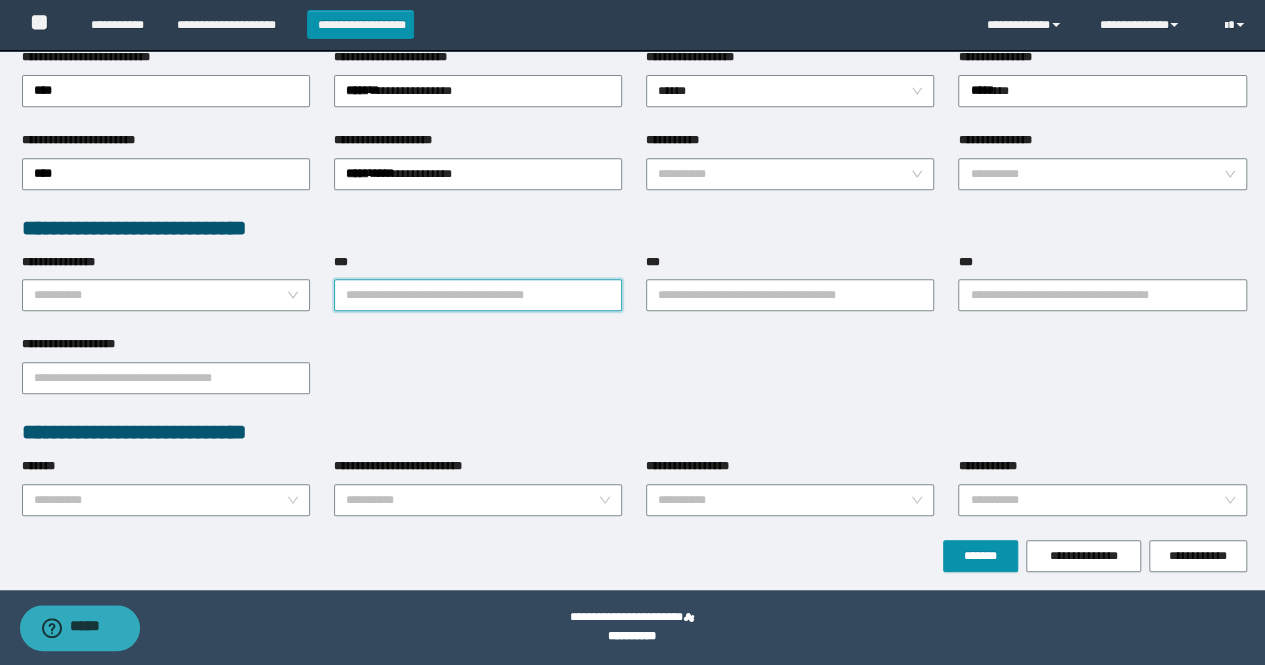 click on "***" at bounding box center [478, 295] 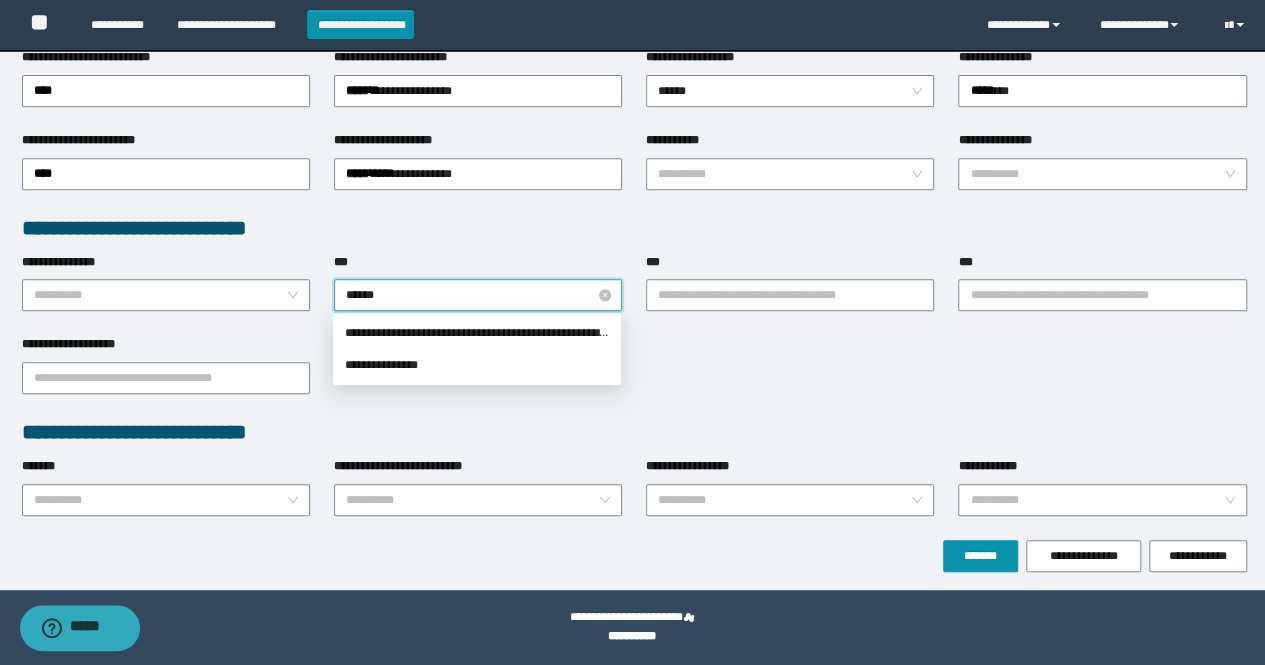 type on "*******" 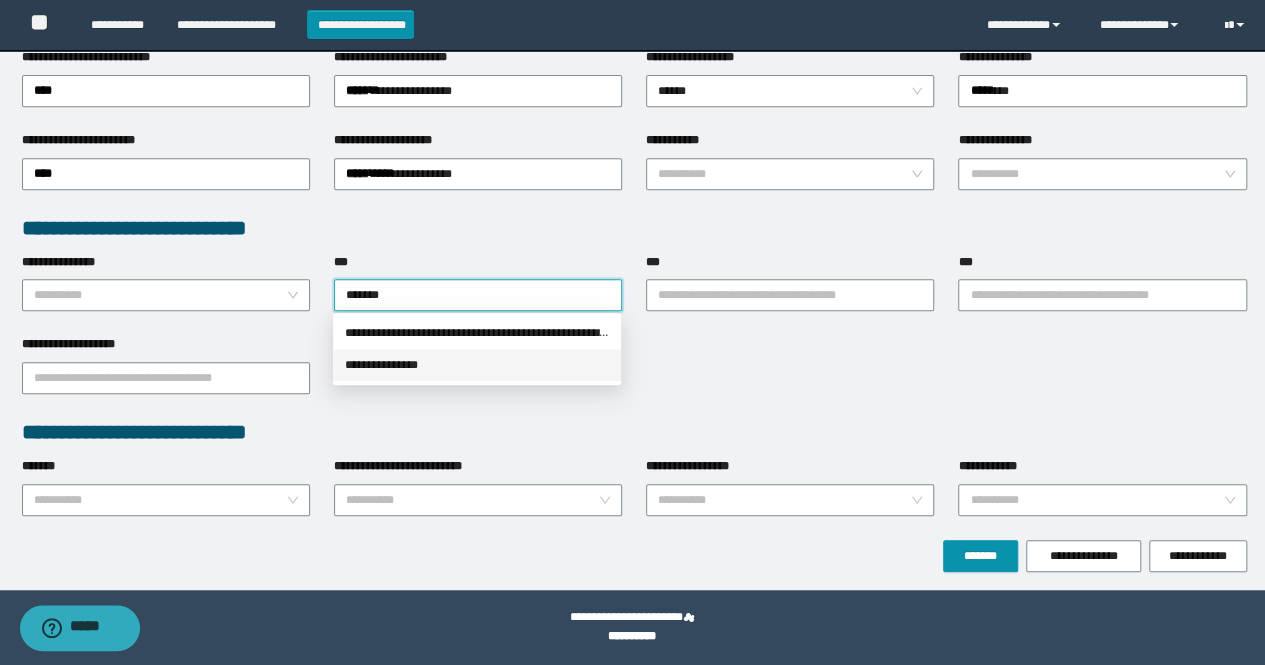 click on "**********" at bounding box center [477, 365] 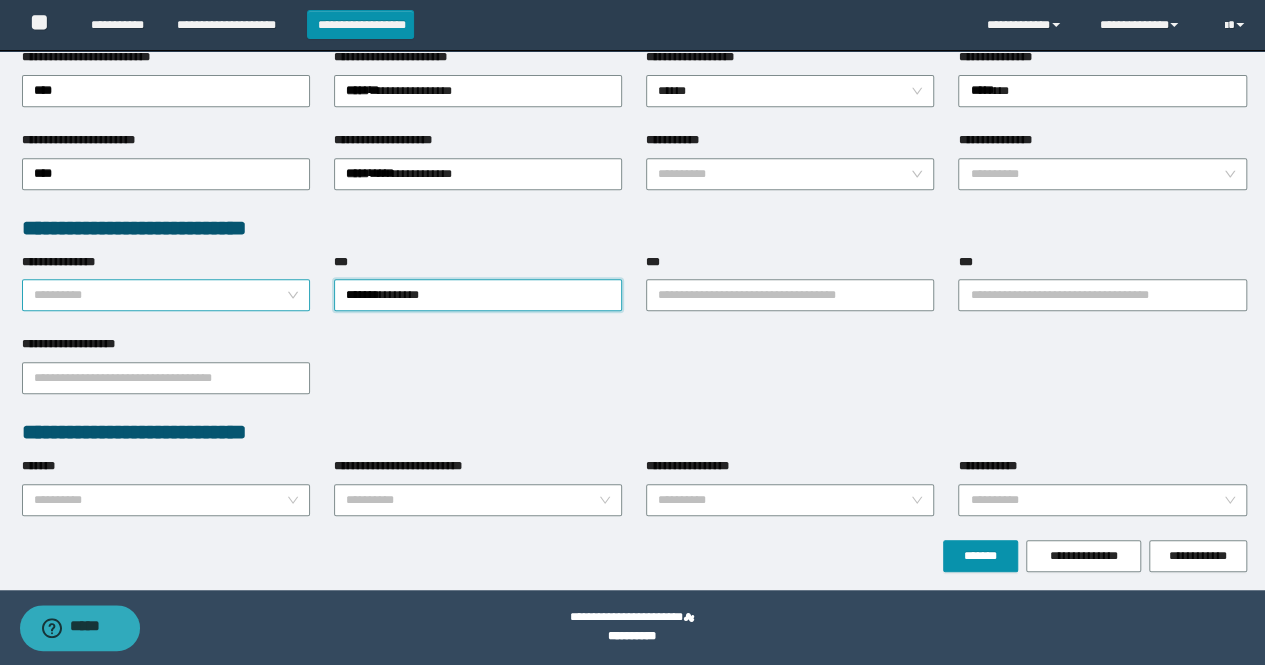 click on "**********" at bounding box center (160, 295) 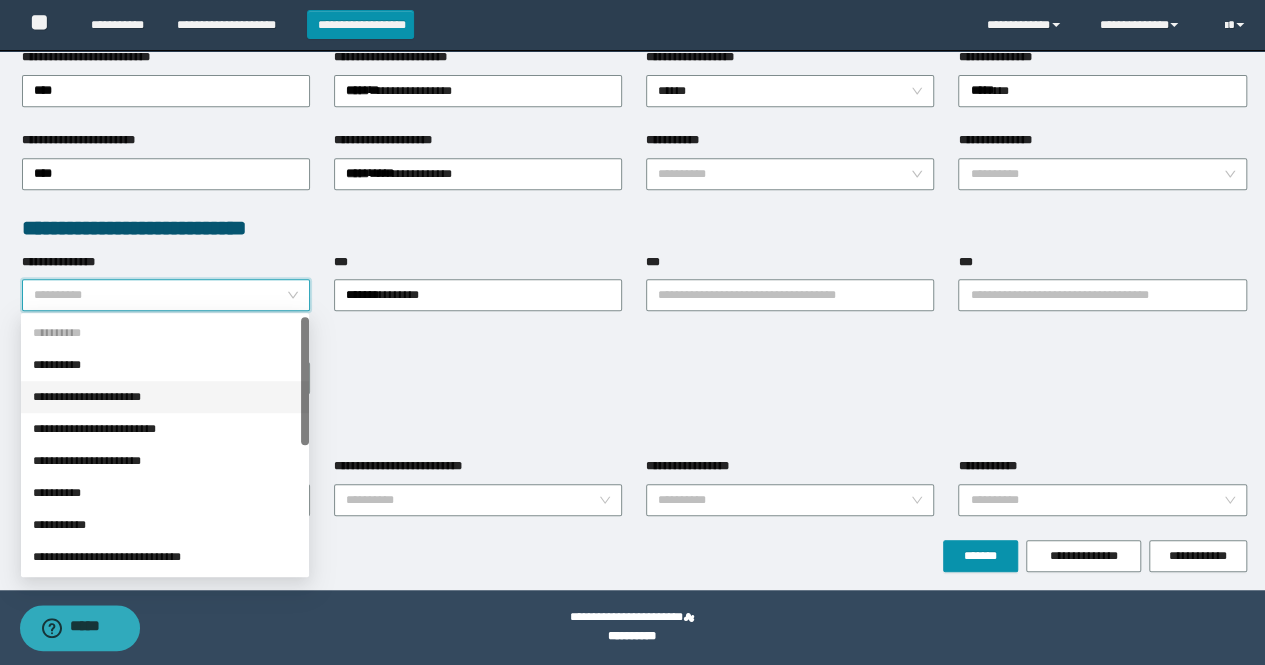 click on "**********" at bounding box center (165, 397) 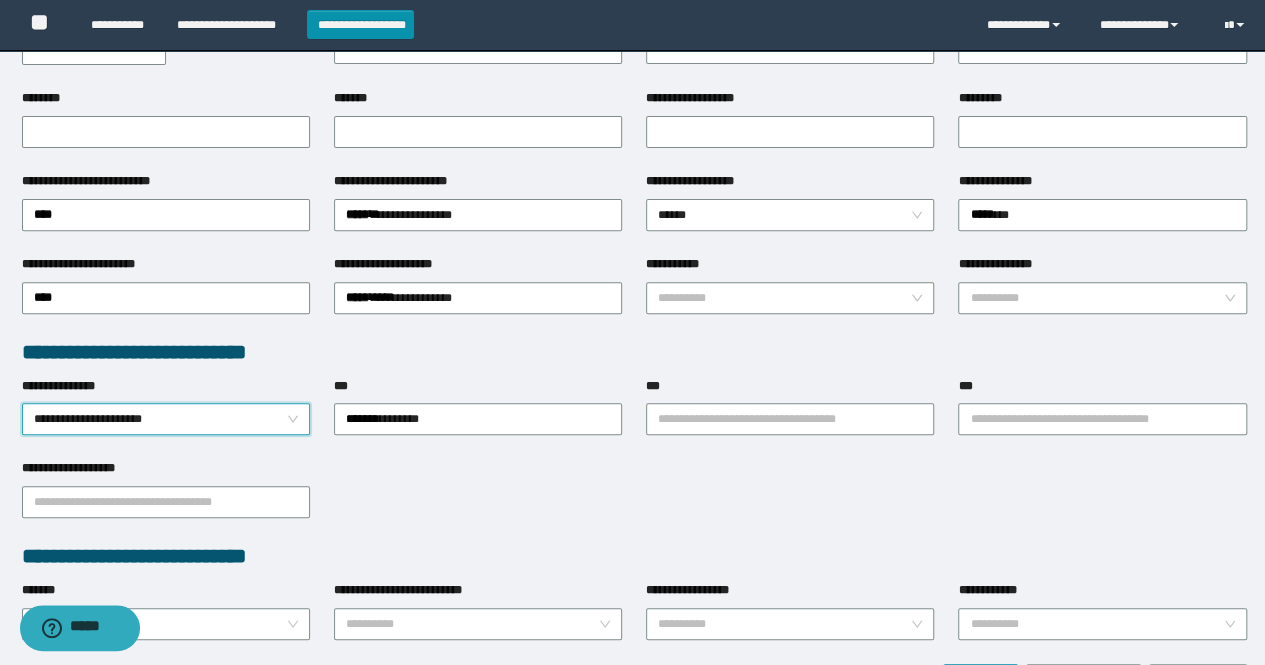 scroll, scrollTop: 394, scrollLeft: 0, axis: vertical 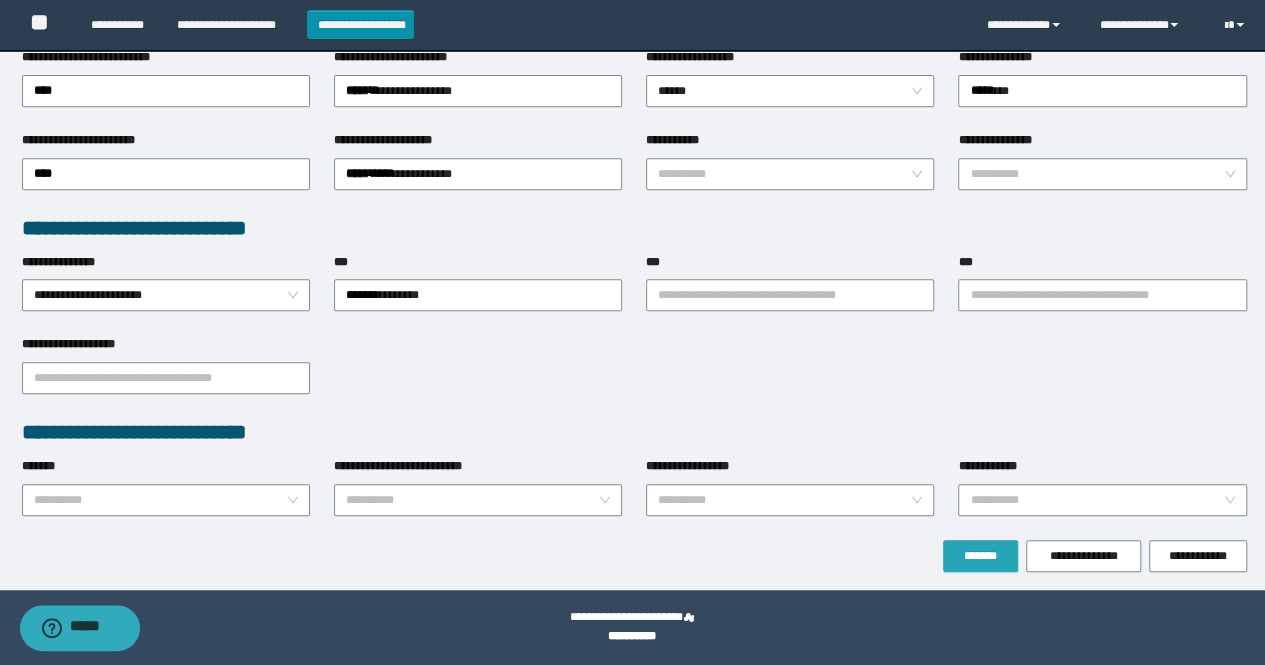 click on "*******" at bounding box center [980, 556] 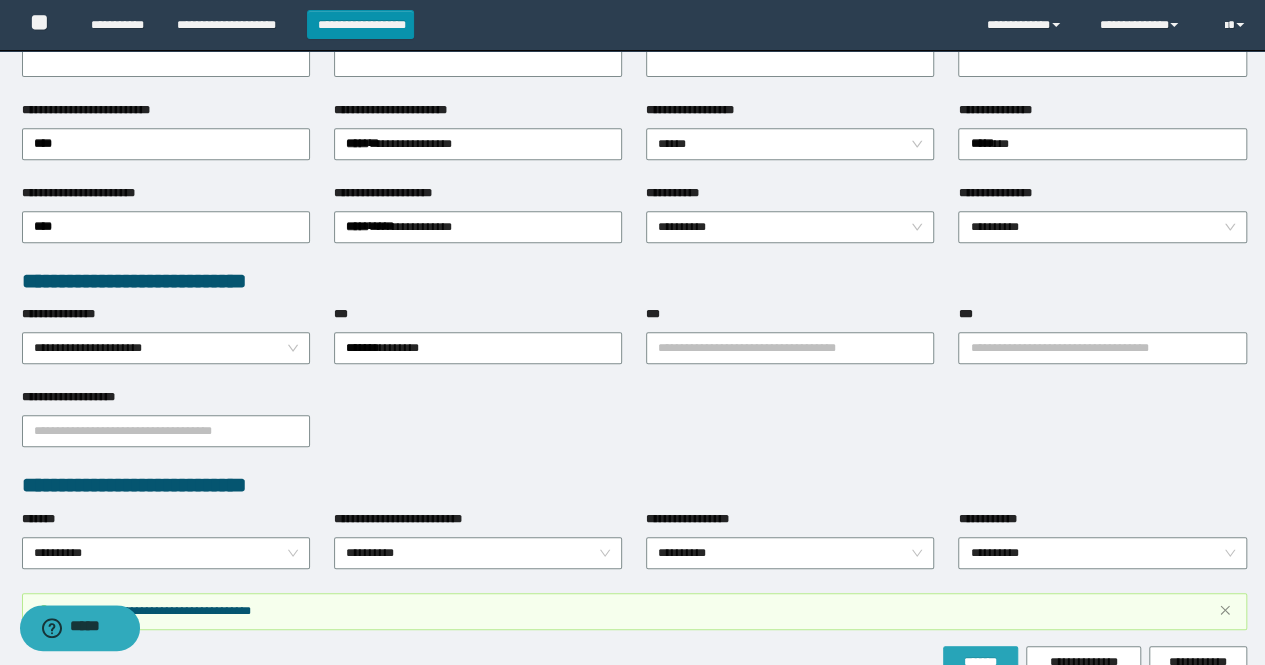 scroll, scrollTop: 447, scrollLeft: 0, axis: vertical 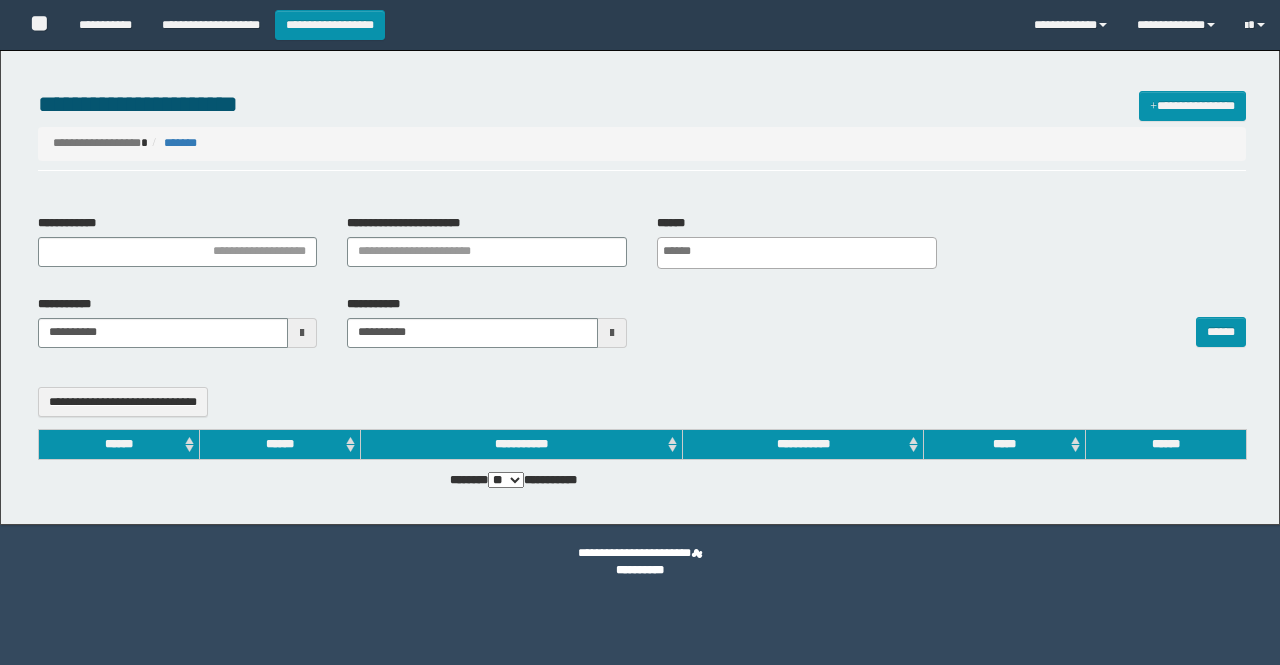 select 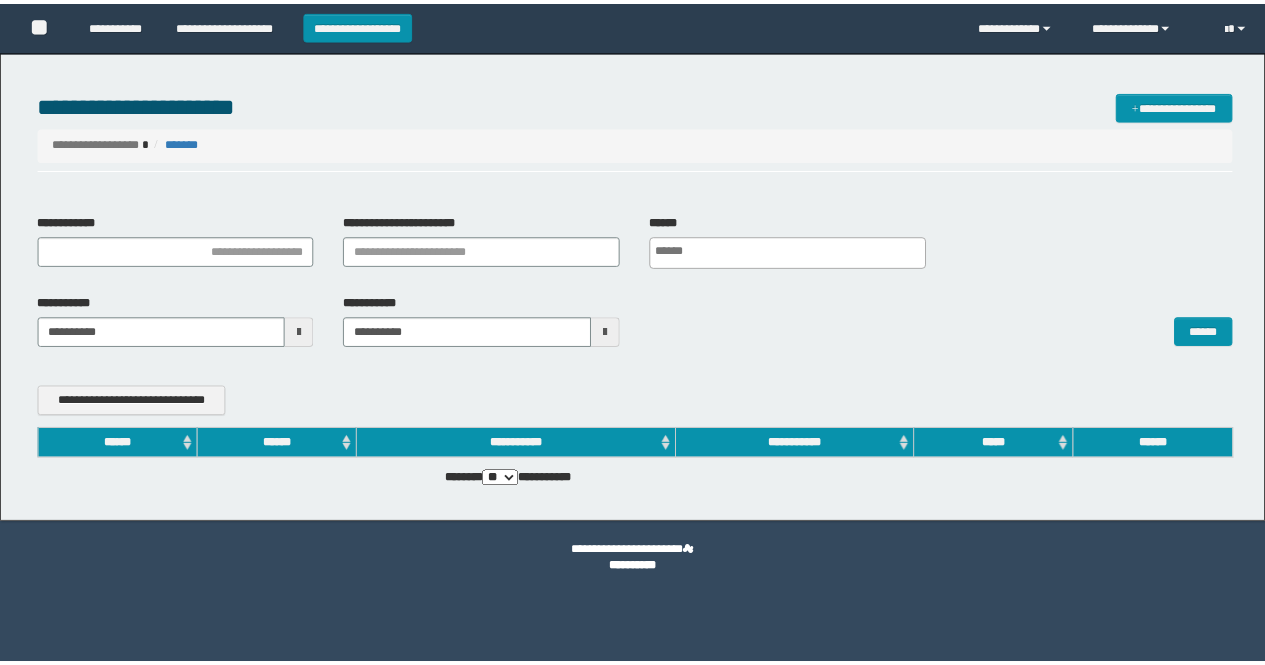 scroll, scrollTop: 0, scrollLeft: 0, axis: both 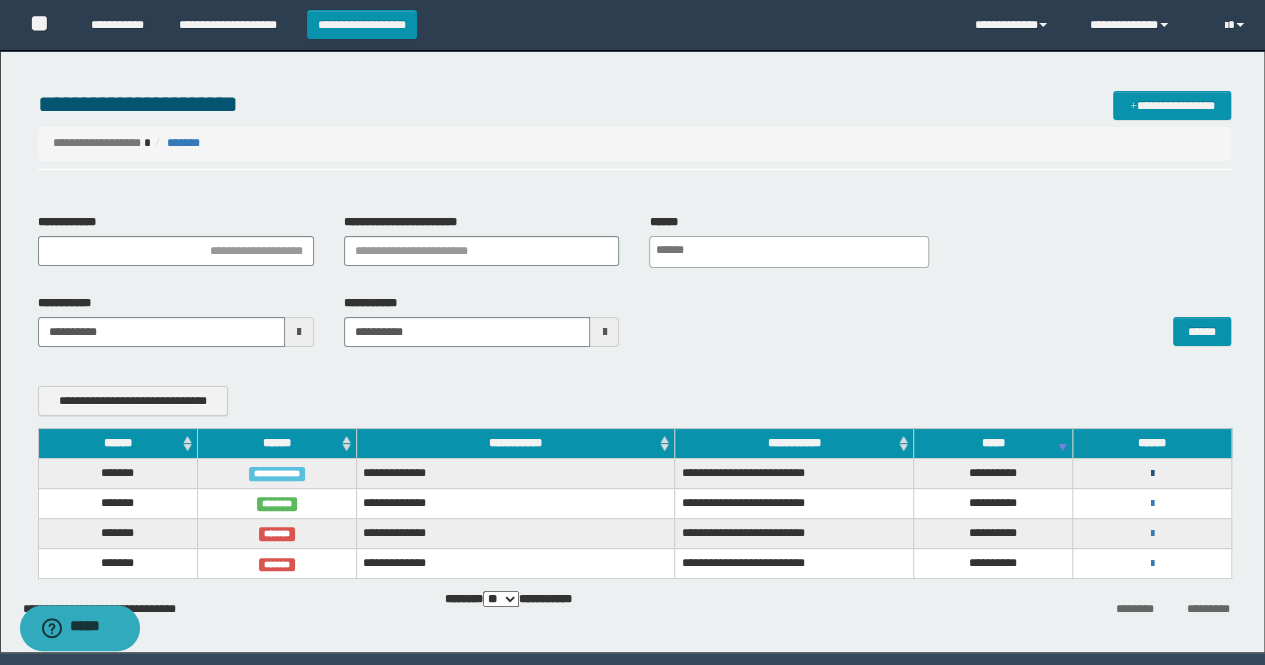 click at bounding box center (1152, 474) 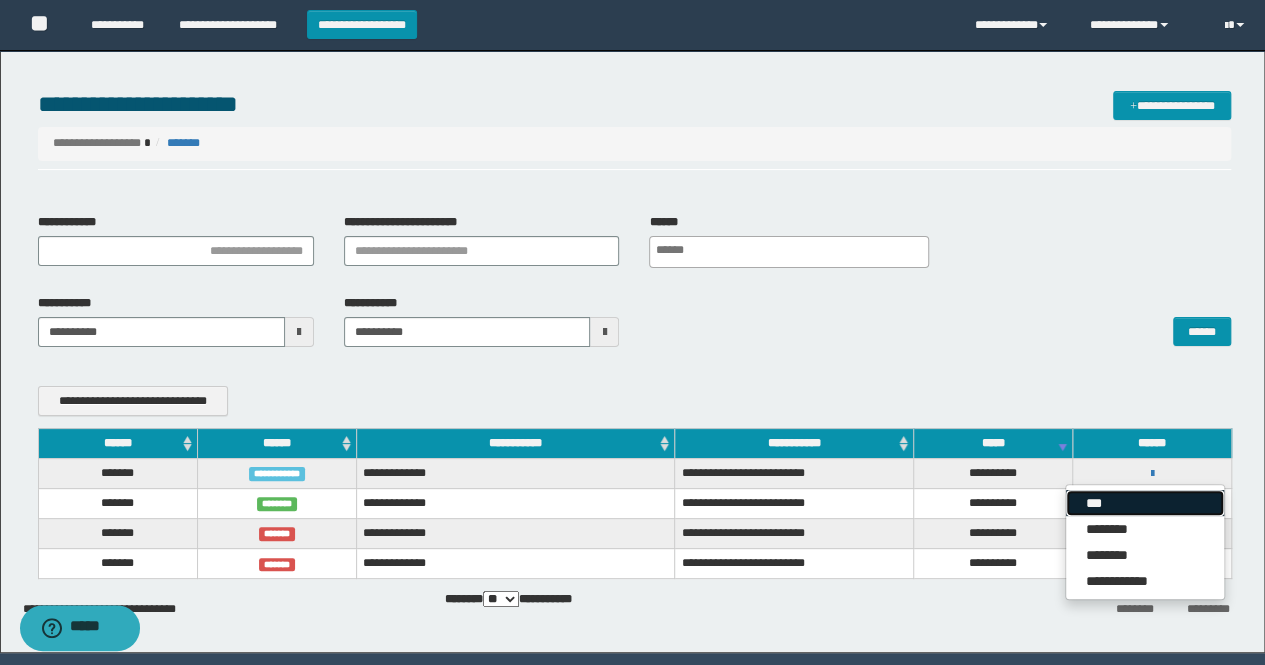 click on "***" at bounding box center (1145, 503) 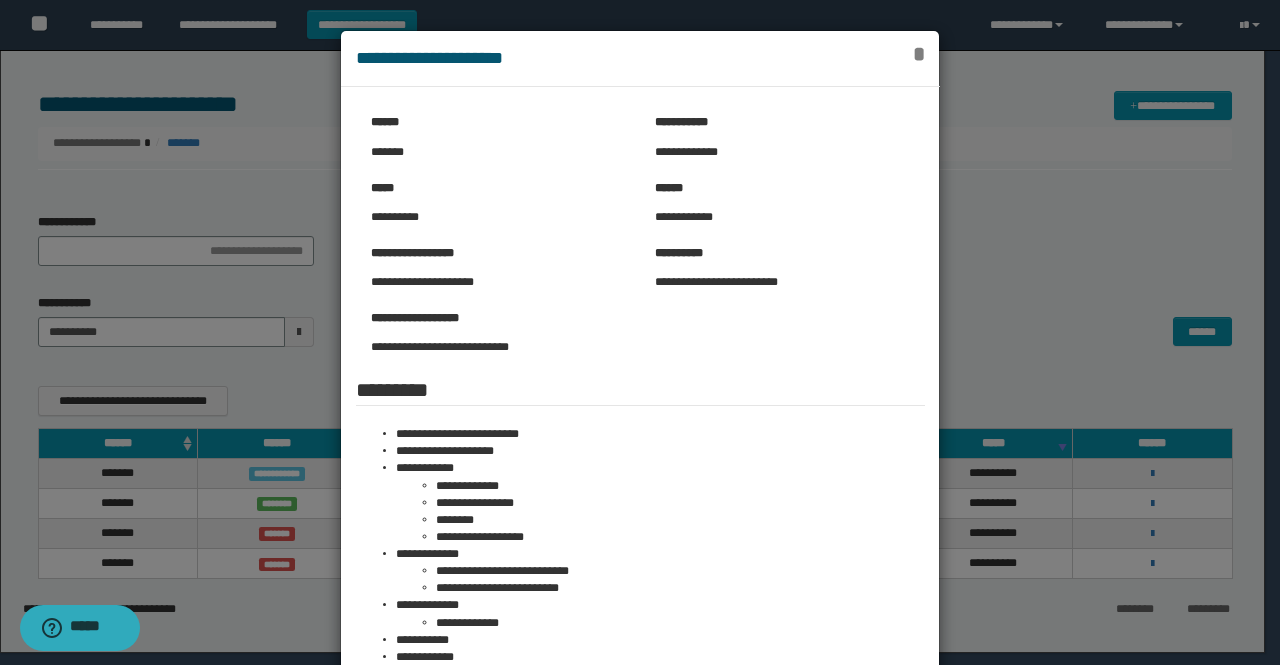 click on "*" at bounding box center (918, 54) 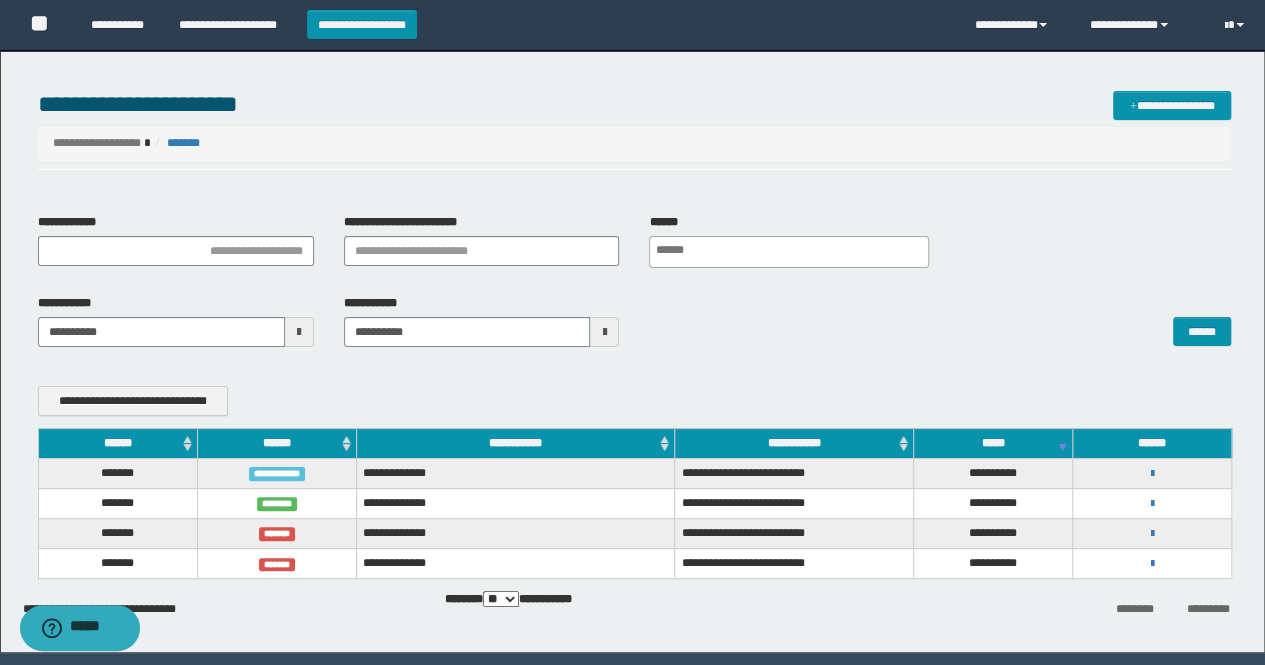 click on "**********" at bounding box center (1152, 473) 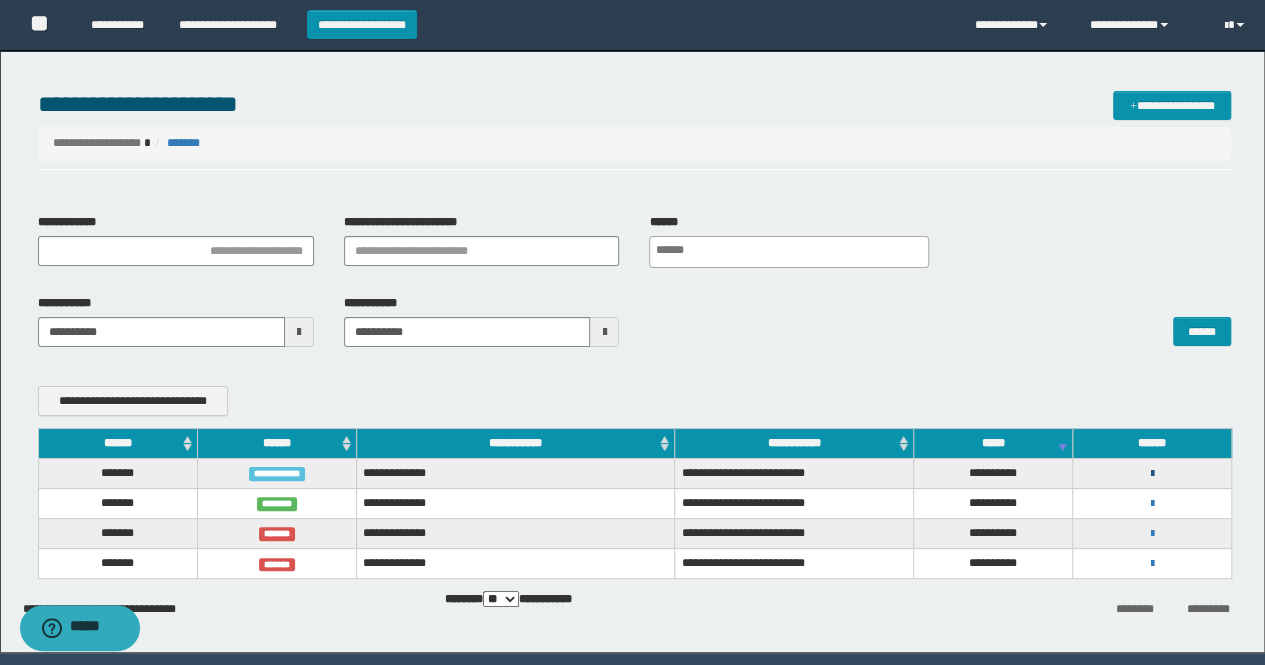 click at bounding box center (1152, 474) 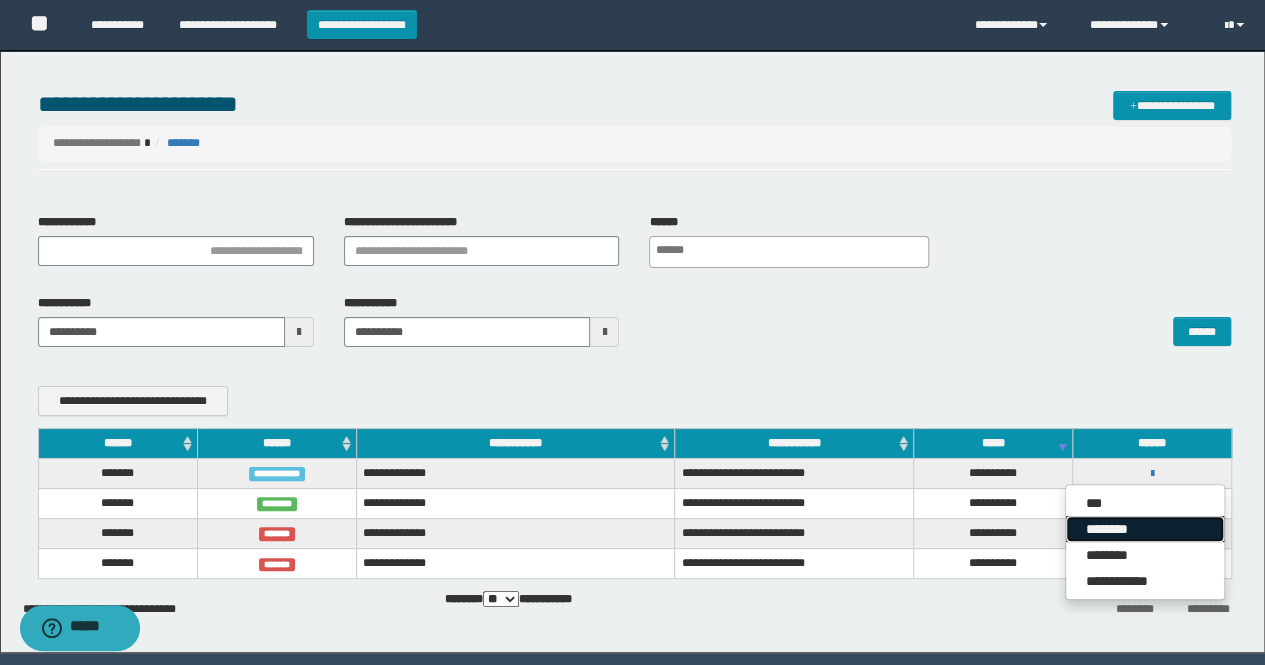 click on "********" at bounding box center [1145, 529] 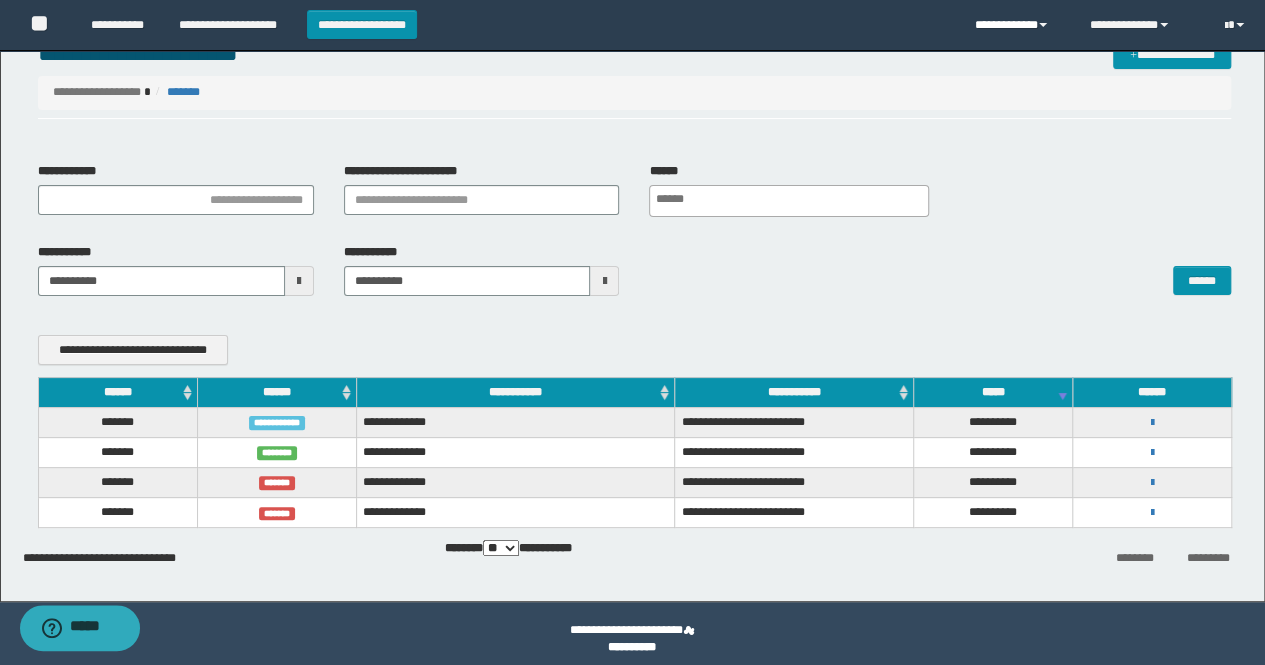 scroll, scrollTop: 62, scrollLeft: 0, axis: vertical 